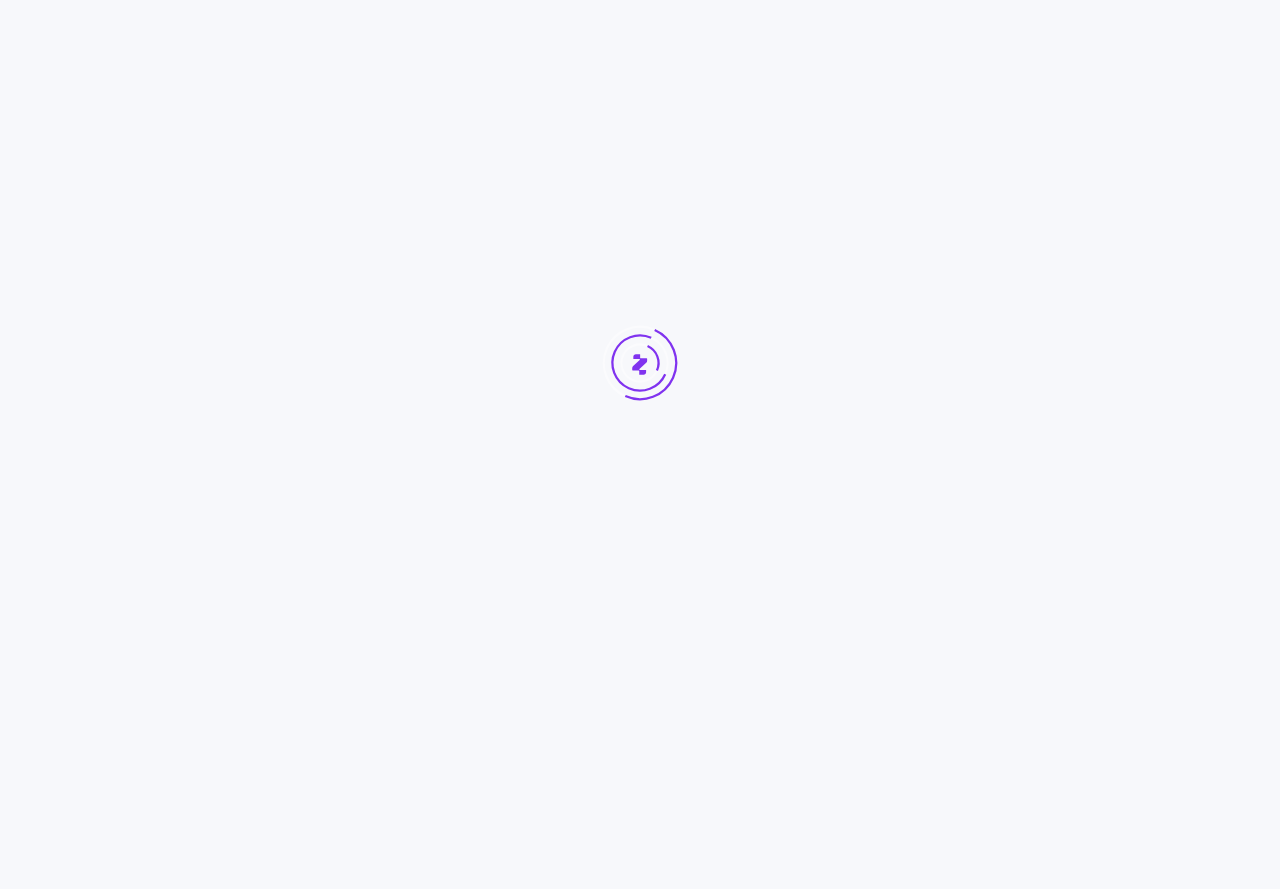 scroll, scrollTop: 0, scrollLeft: 0, axis: both 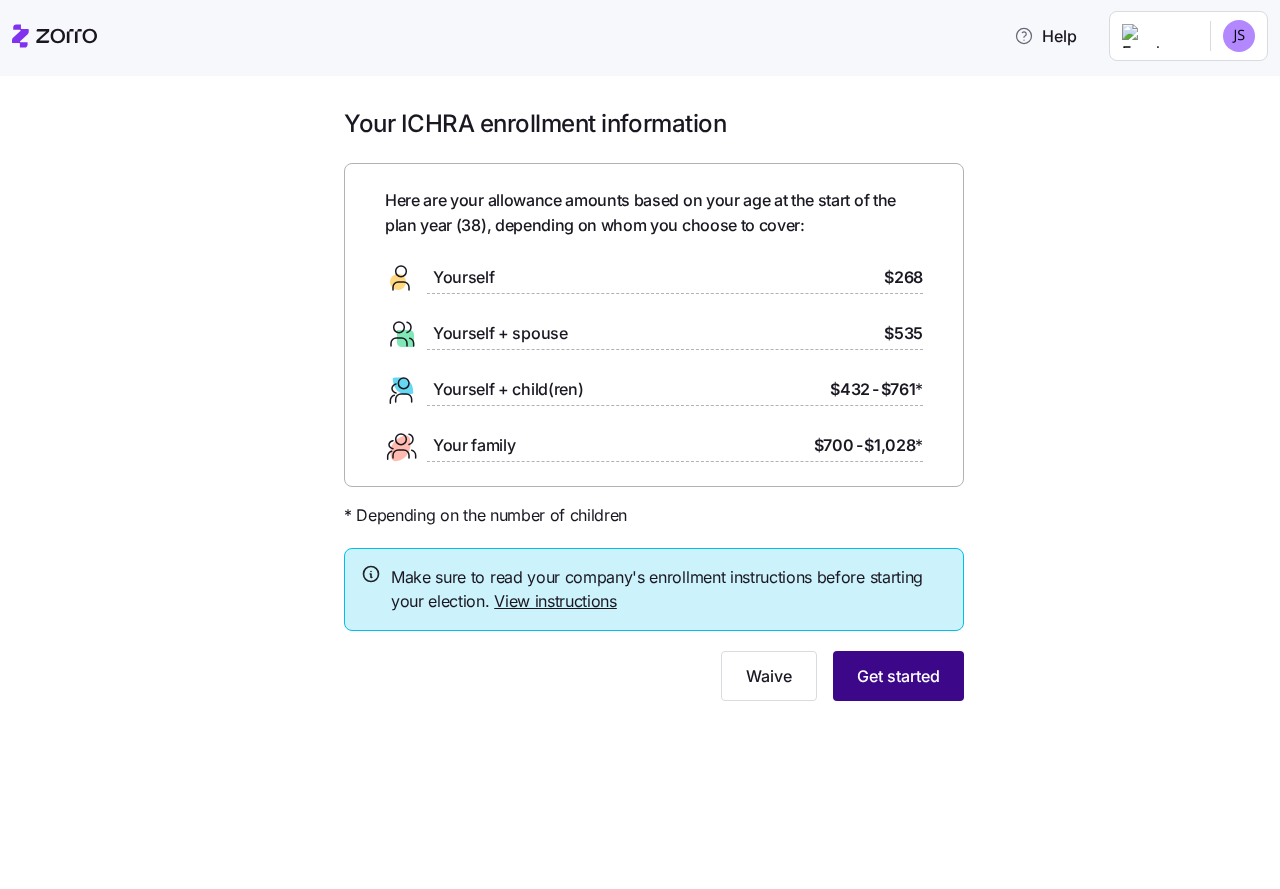 click on "Get started" at bounding box center [898, 676] 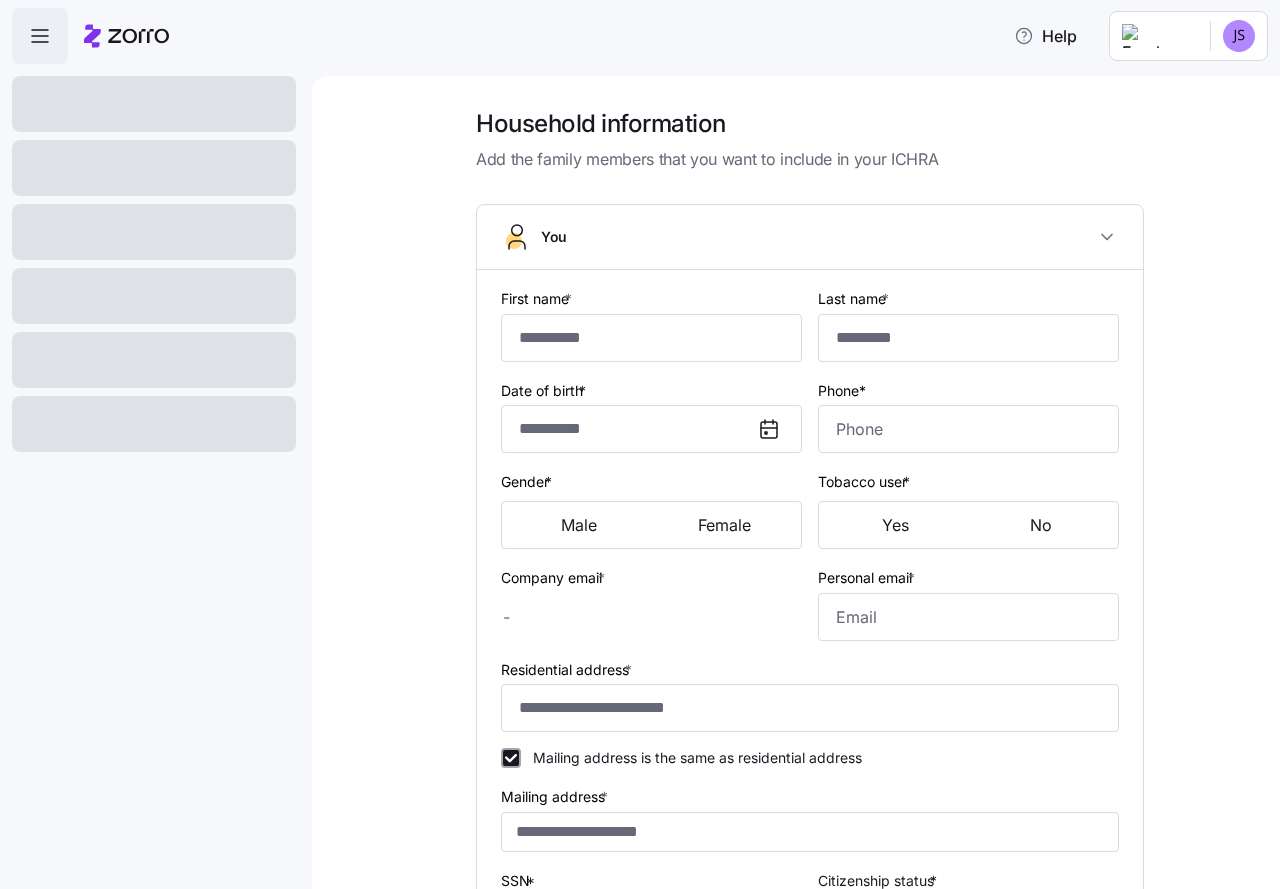 type on "********" 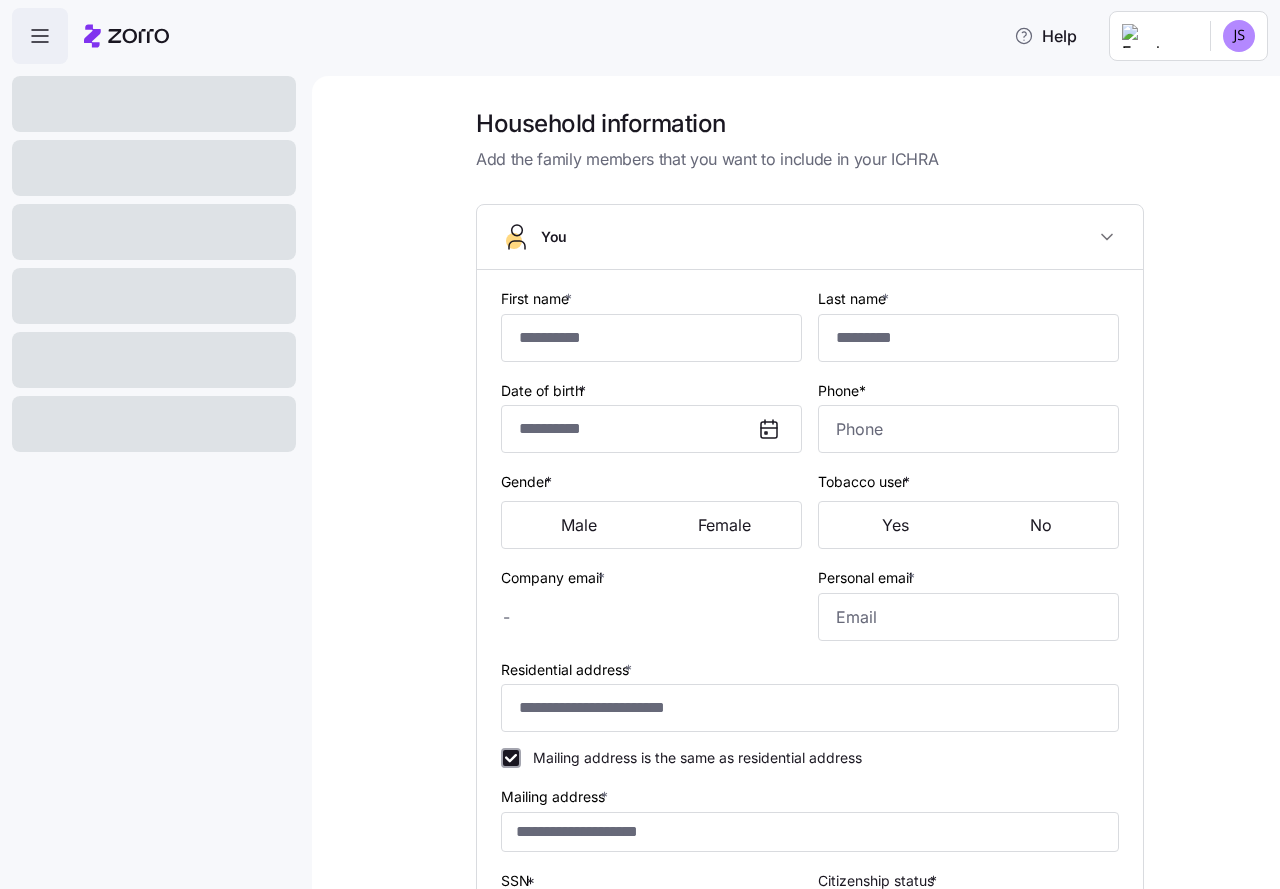type on "*******" 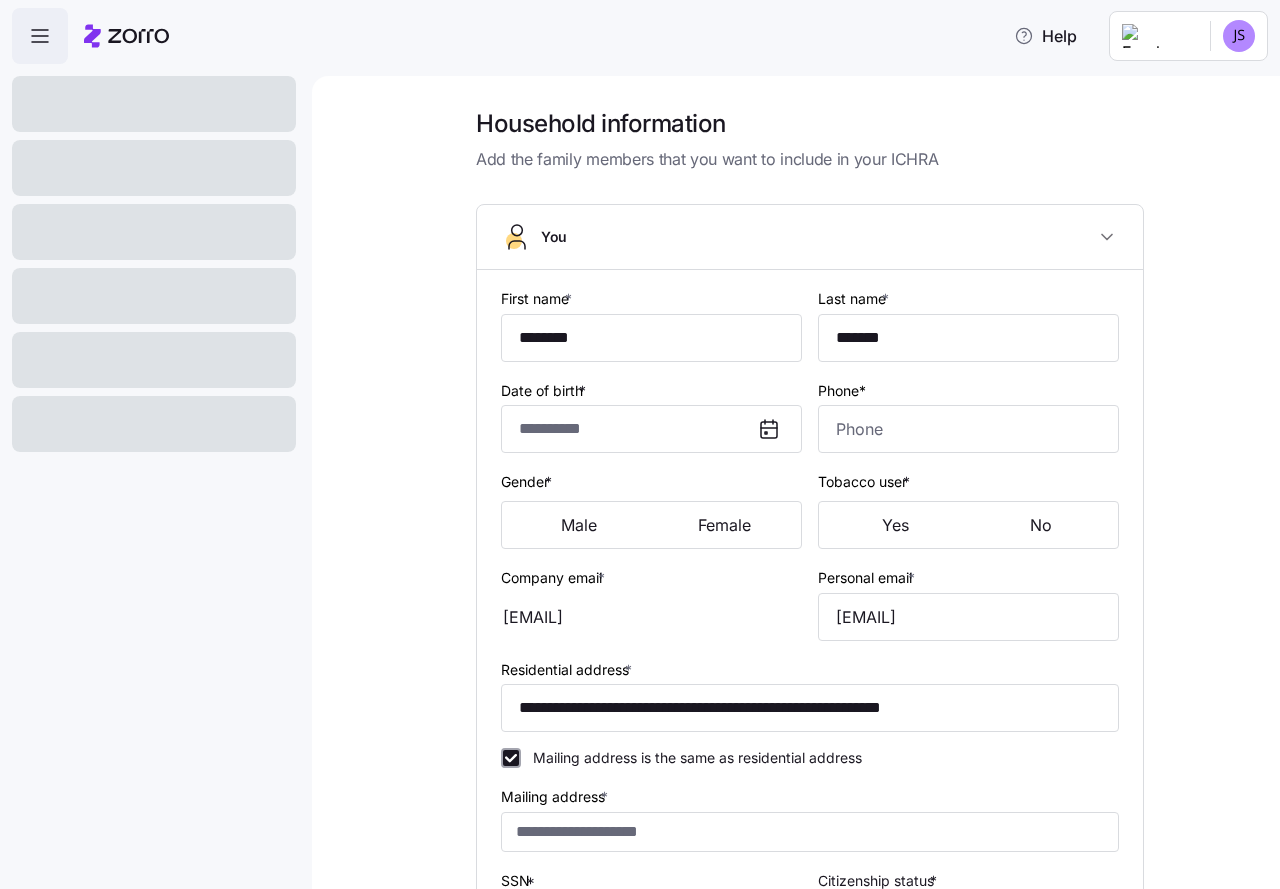 type on "**********" 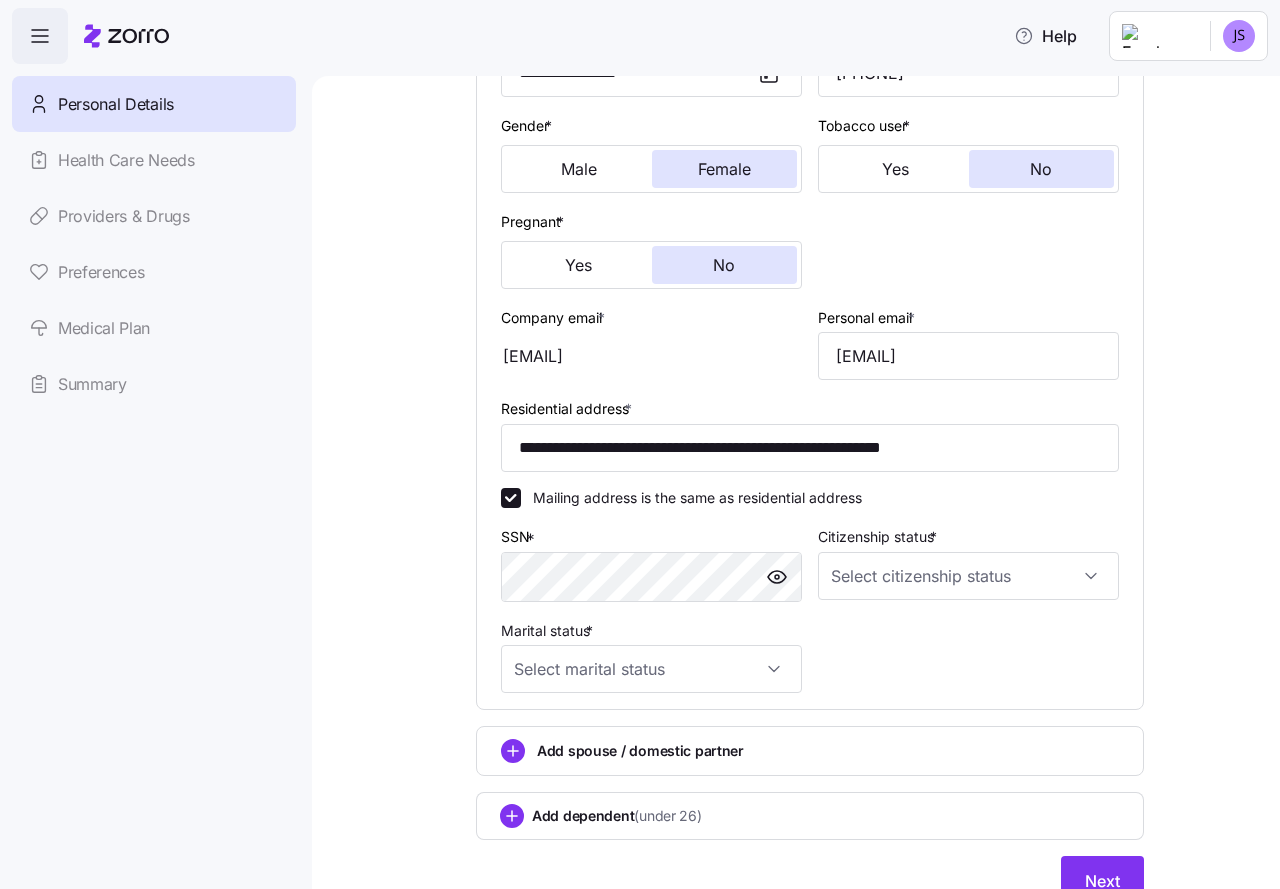 scroll, scrollTop: 400, scrollLeft: 0, axis: vertical 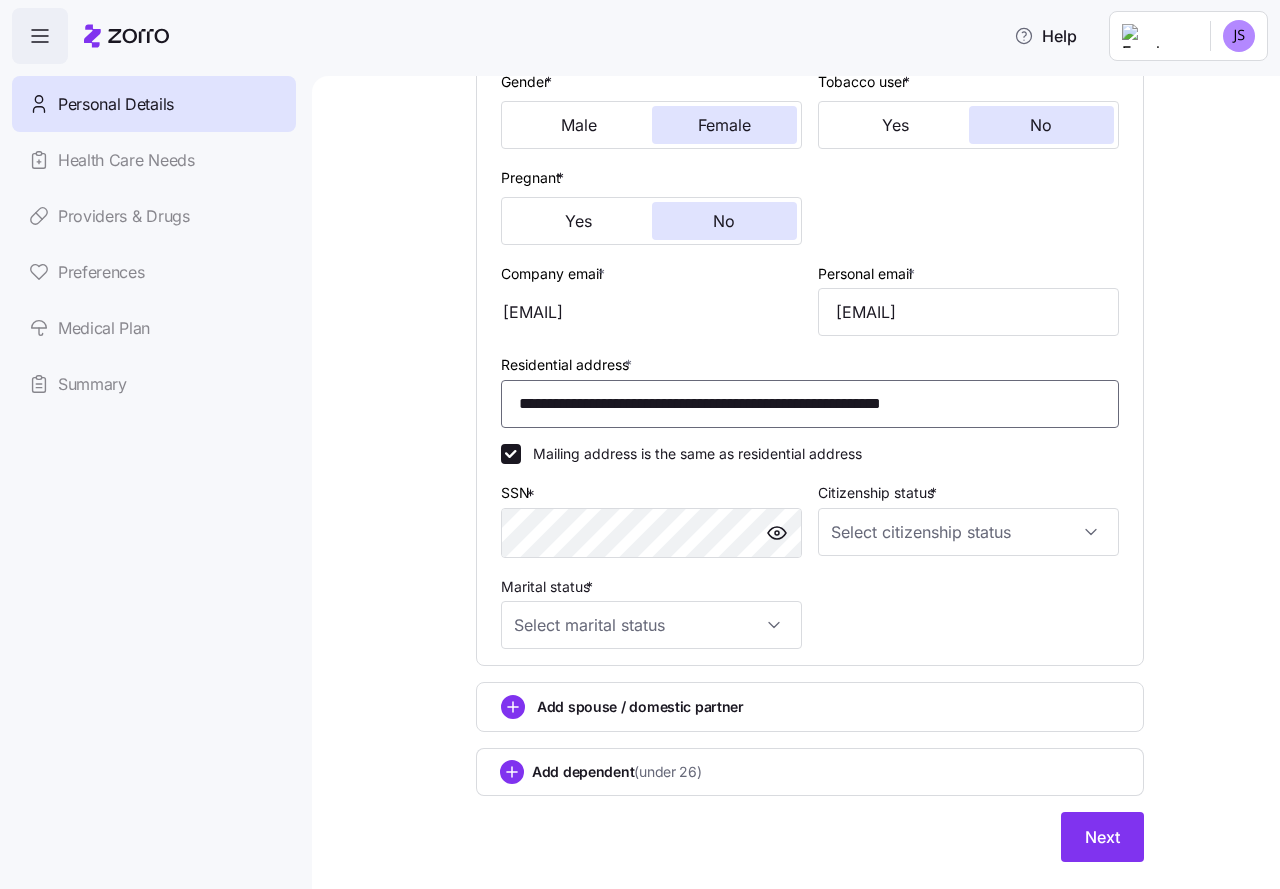 click on "**********" at bounding box center [810, 404] 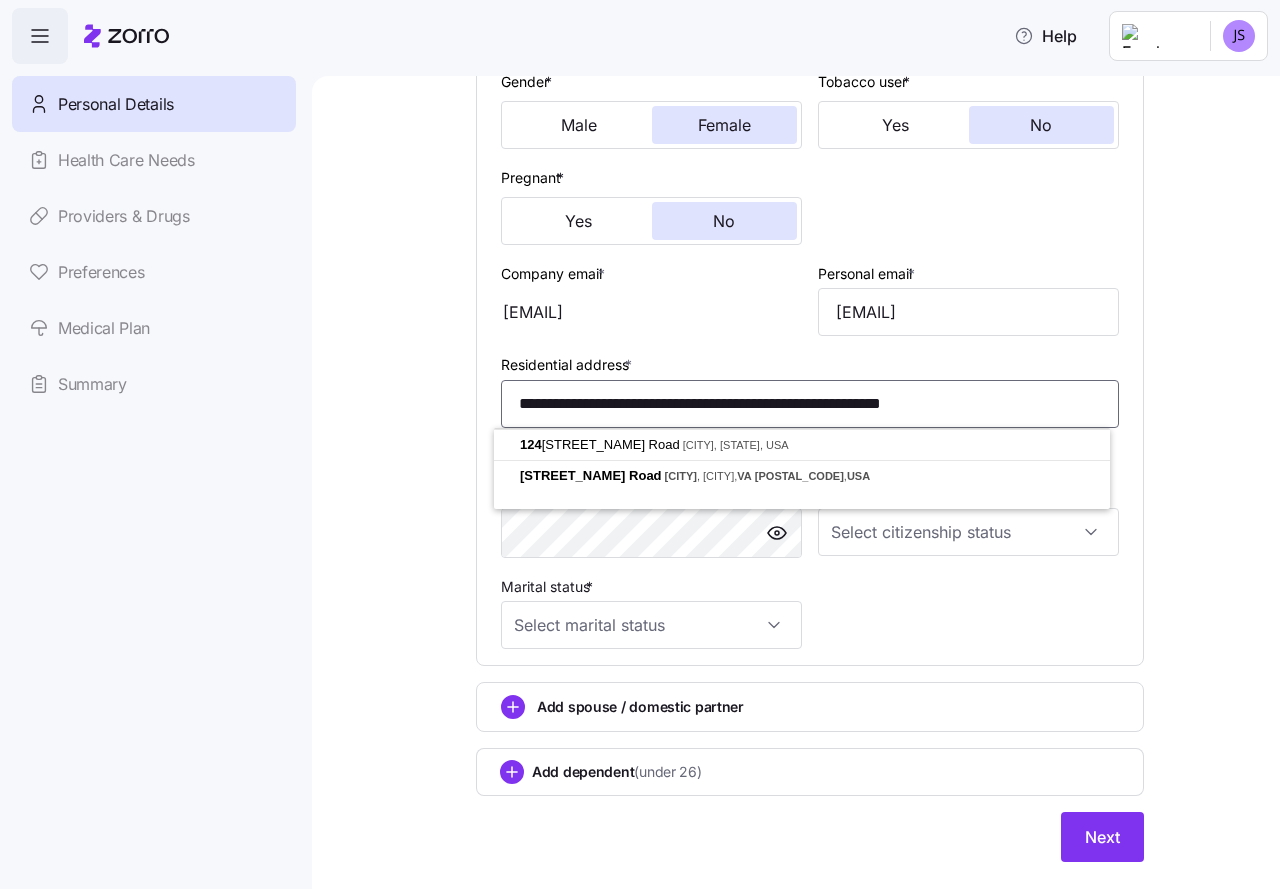 drag, startPoint x: 1014, startPoint y: 403, endPoint x: 427, endPoint y: 385, distance: 587.27594 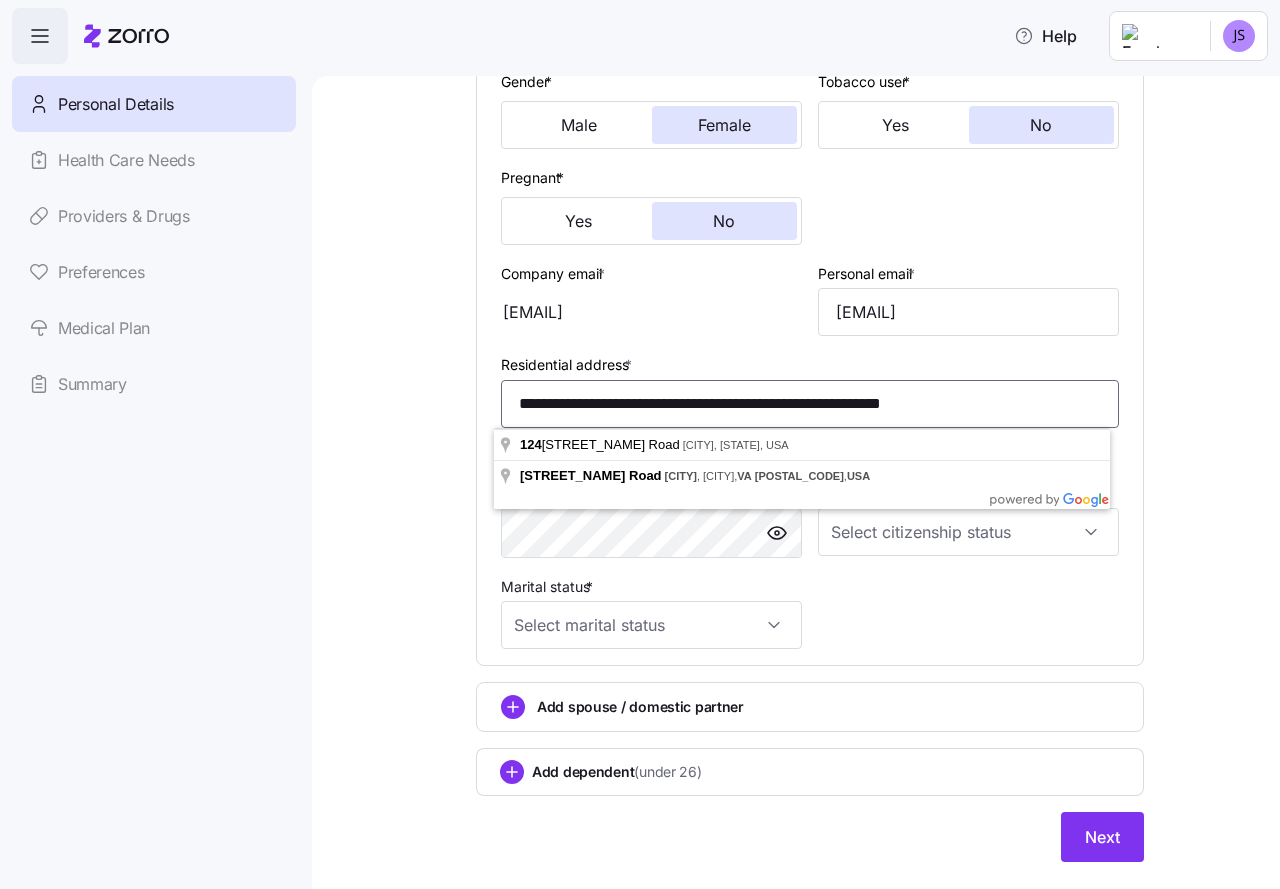 click on "Household information Add the family members that you want to include in your ICHRA You [FIRST] [LAST] Date of birth * [DATE] Phone* [PHONE] Gender * Male Female Tobacco user * Yes No Pregnant * Yes No Company email * [EMAIL] Personal email * [EMAIL] Residential address * [ADDRESS] Mailing address is the same as residential address SSN * [SSN] Citizenship status * Marital status * Add spouse / domestic partner Add dependent (under 26) Next" at bounding box center [810, 297] 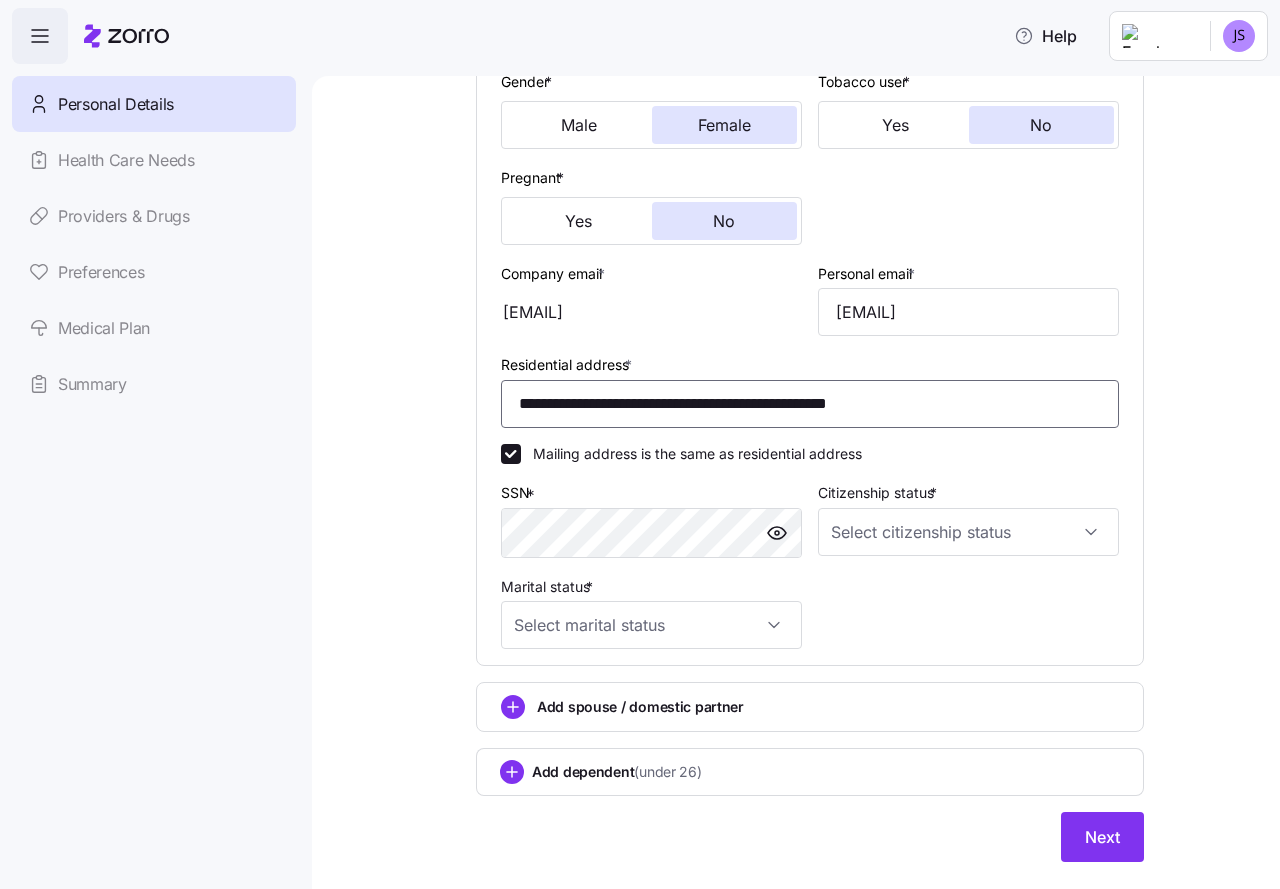 click on "**********" at bounding box center (810, 404) 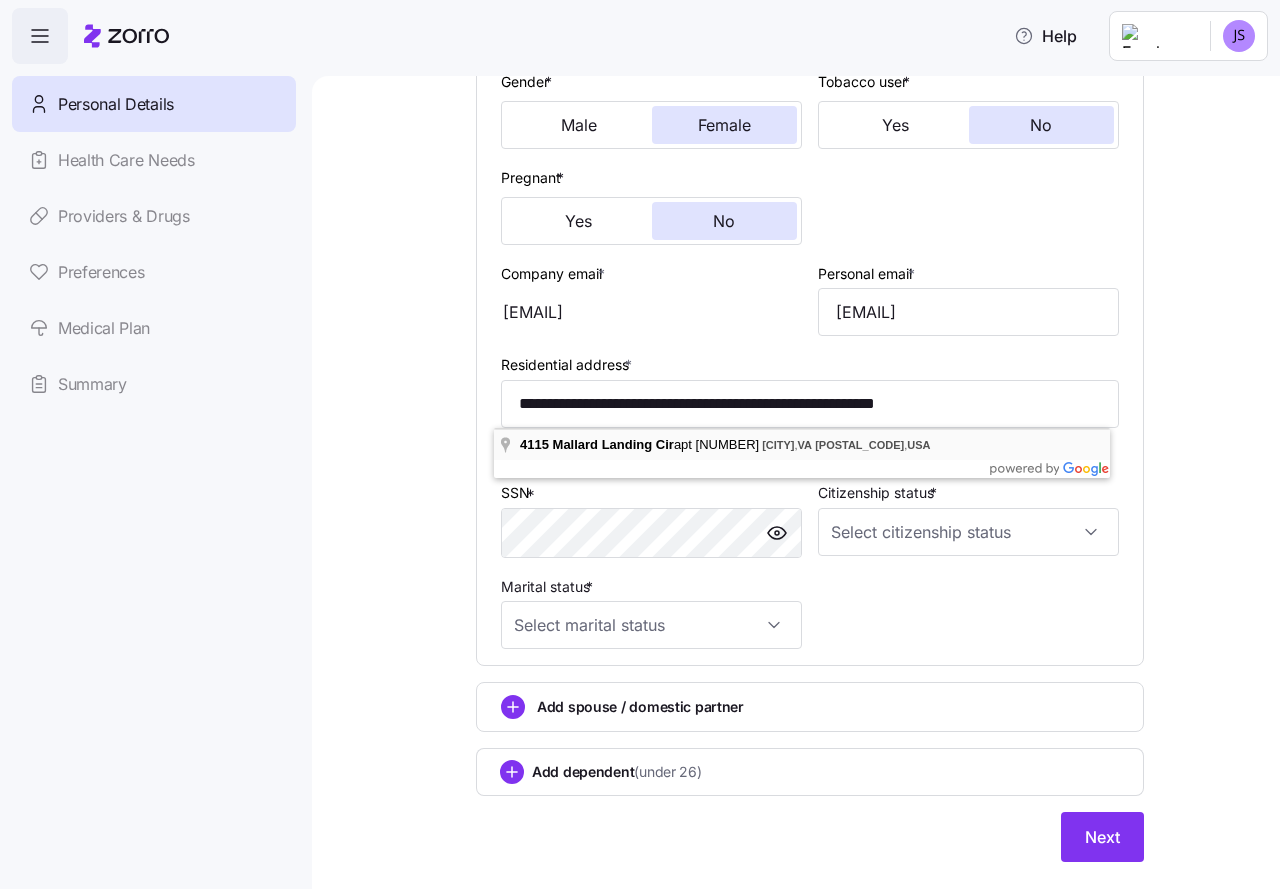 type on "**********" 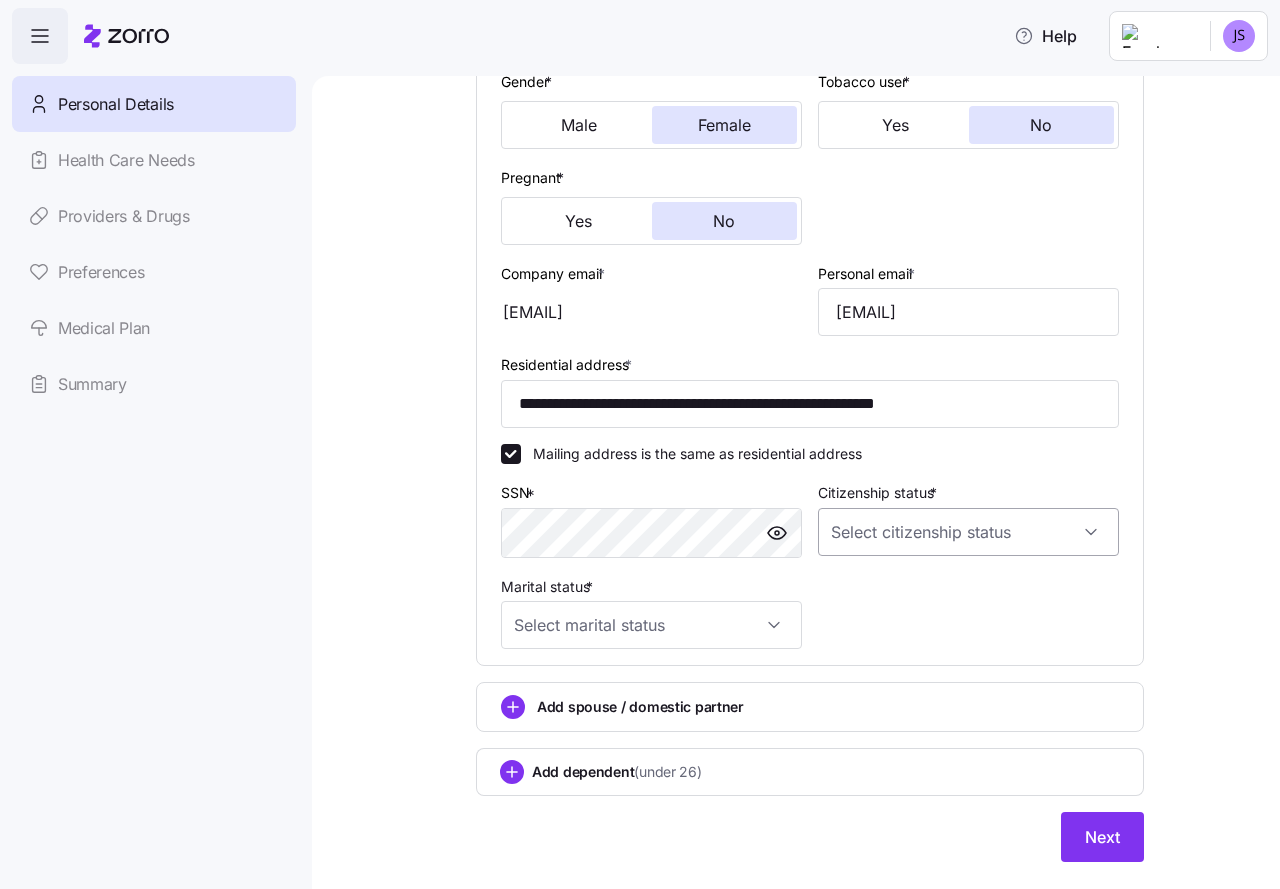 click on "Citizenship status *" at bounding box center (968, 532) 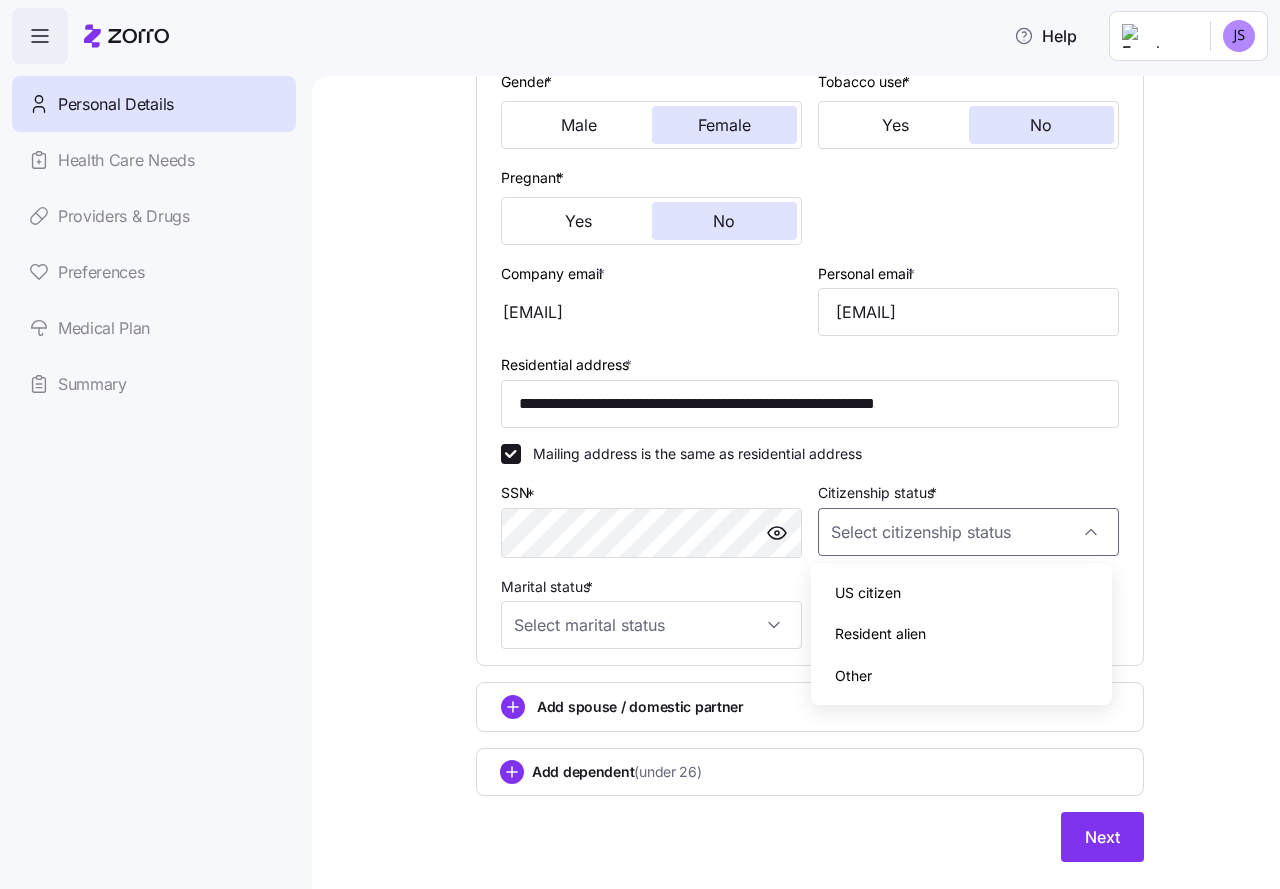 click on "US citizen" at bounding box center [961, 593] 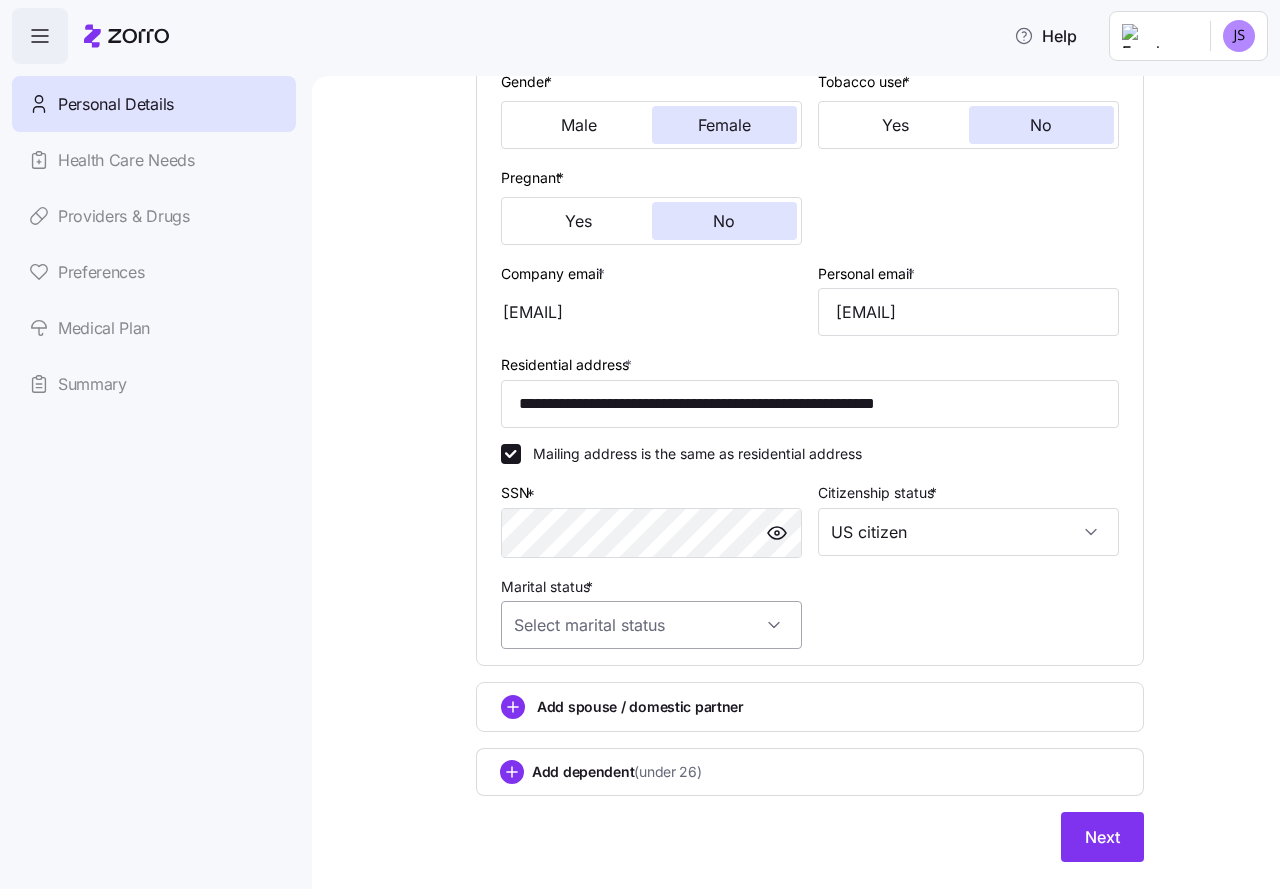 click on "Marital status *" at bounding box center (651, 625) 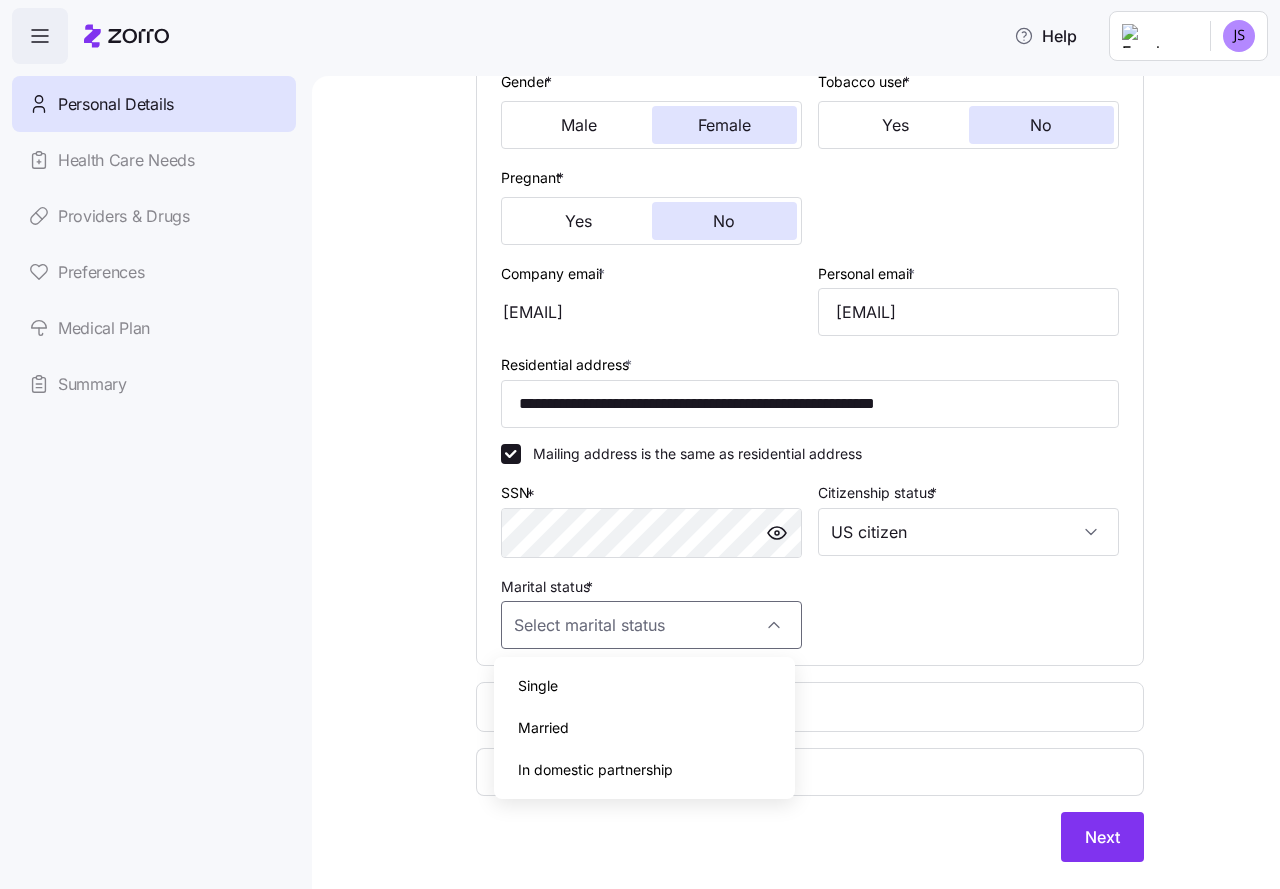 click on "Single" at bounding box center (644, 686) 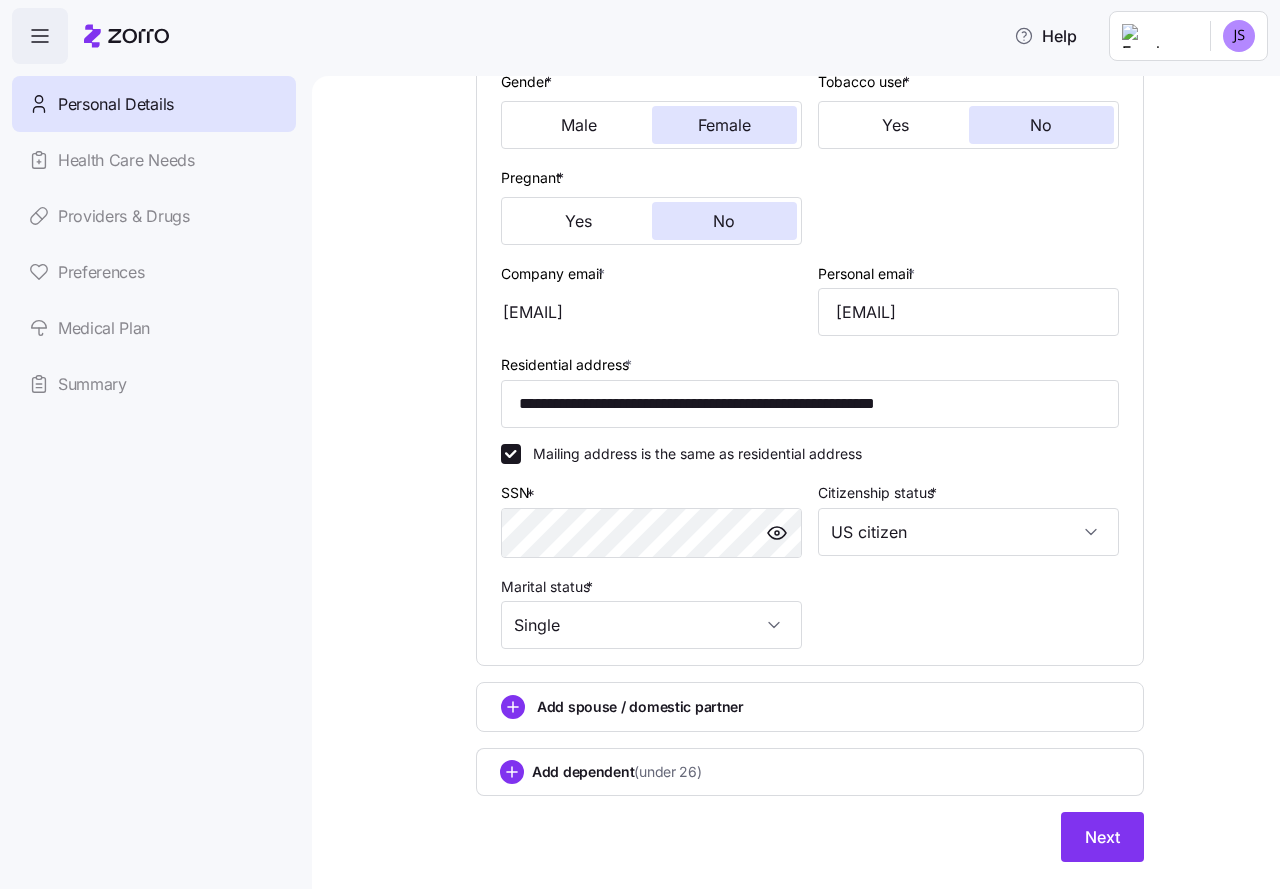 scroll, scrollTop: 445, scrollLeft: 0, axis: vertical 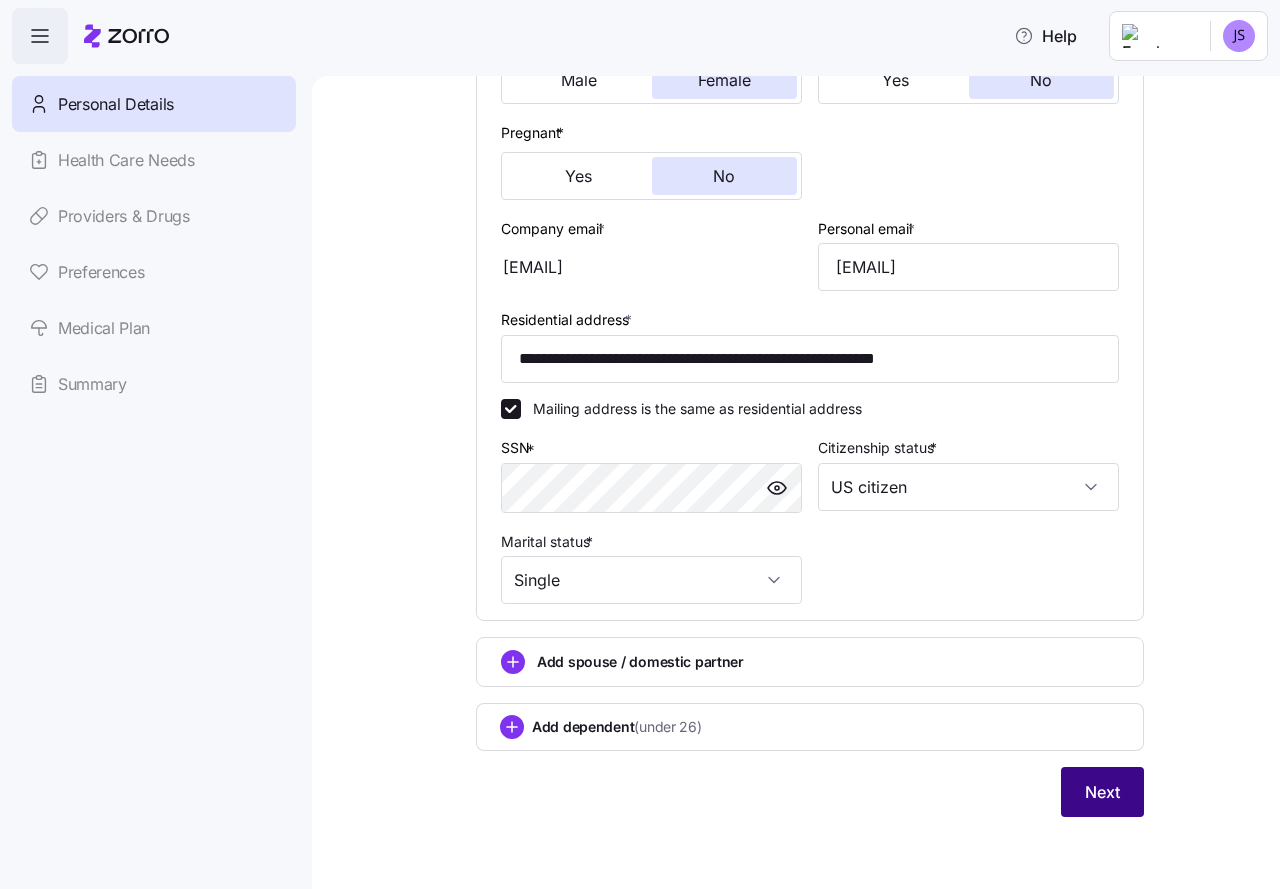 click on "Next" at bounding box center [1102, 792] 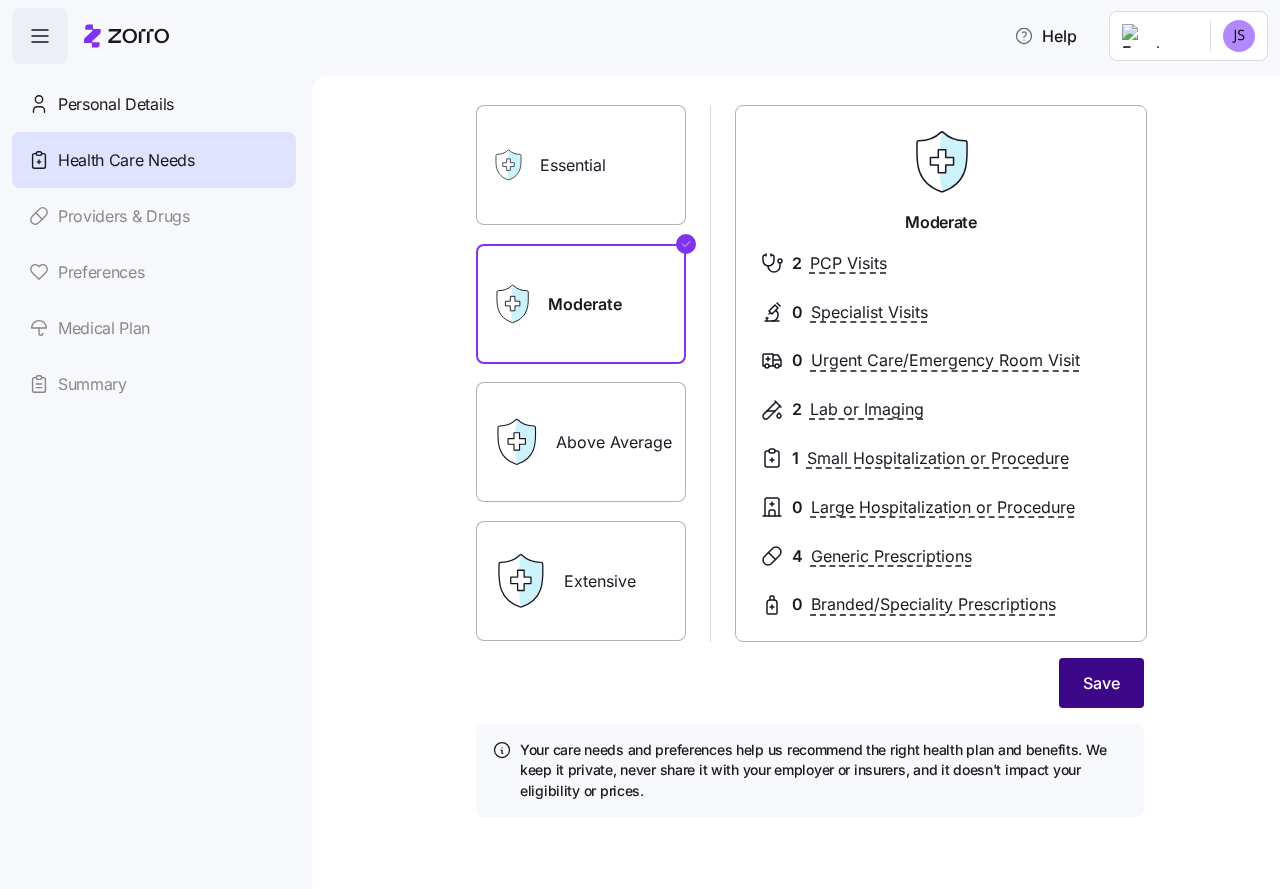 scroll, scrollTop: 0, scrollLeft: 0, axis: both 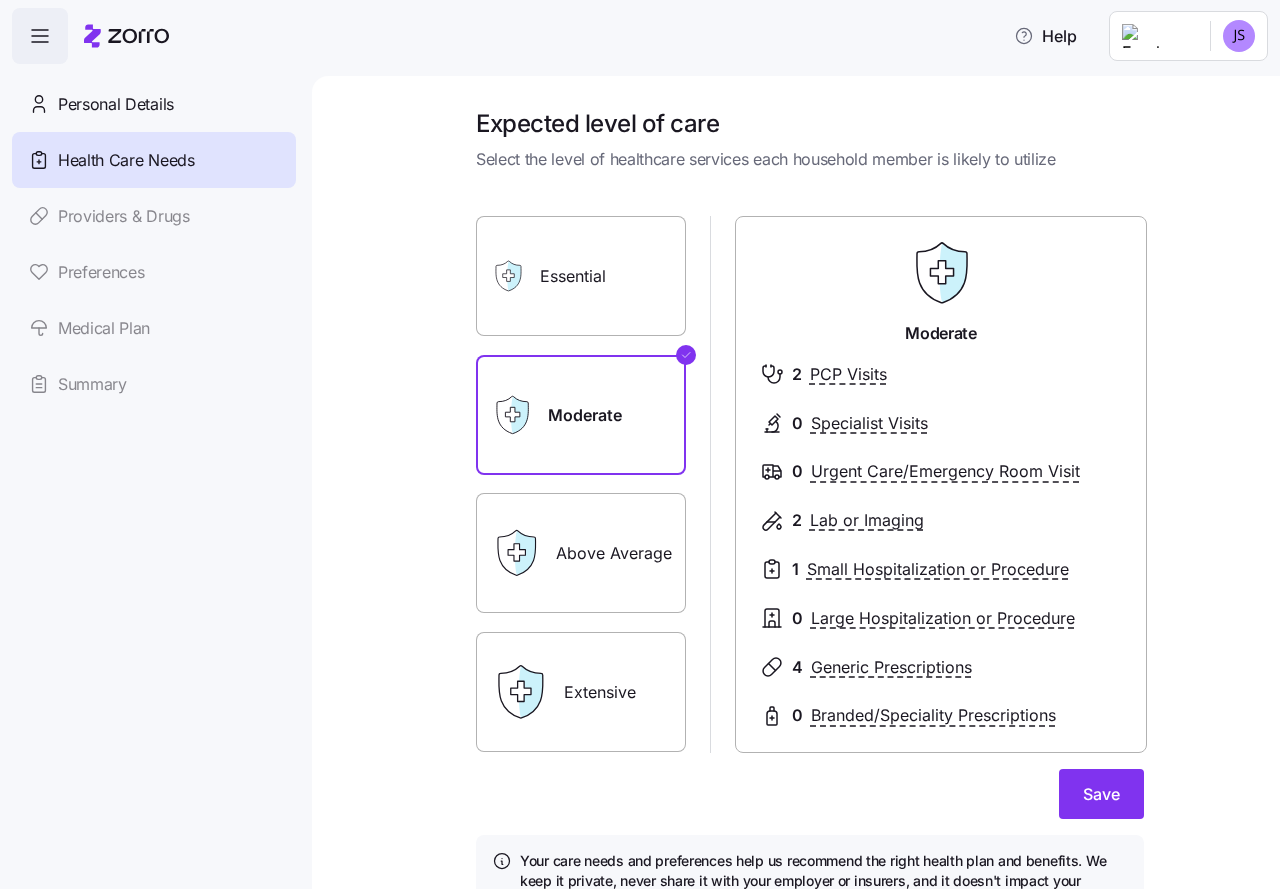 click on "Essential" at bounding box center [581, 276] 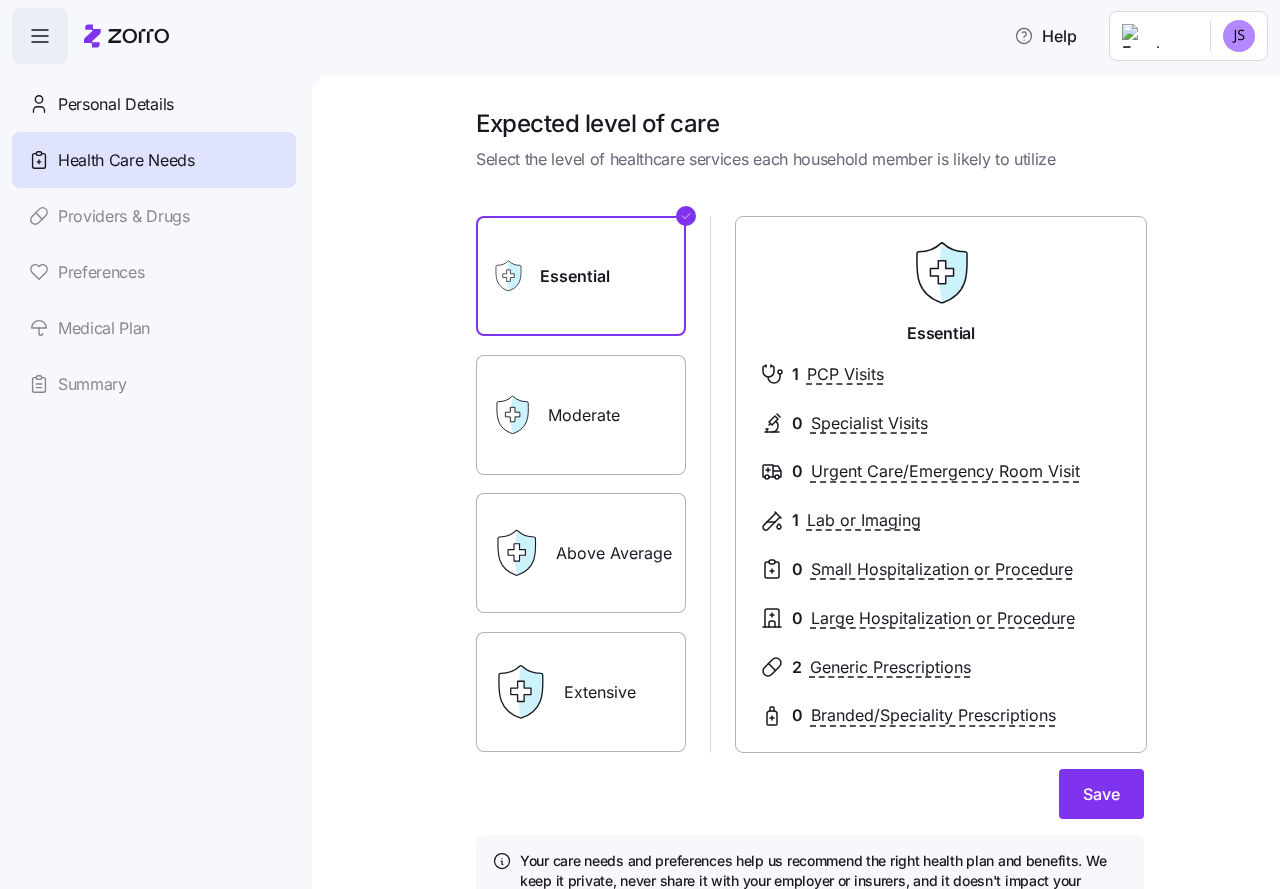 click on "Moderate" at bounding box center (581, 415) 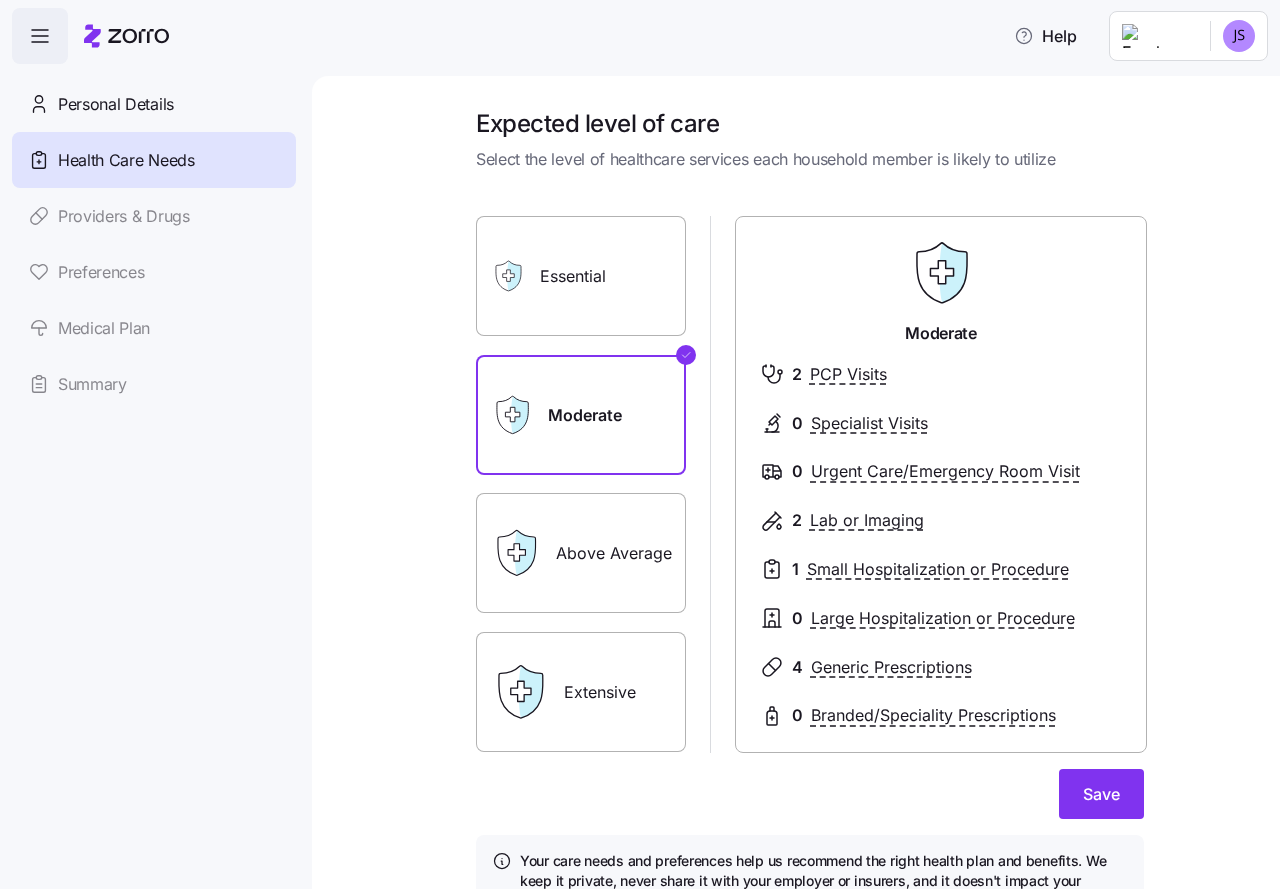 click on "Above Average" at bounding box center (581, 553) 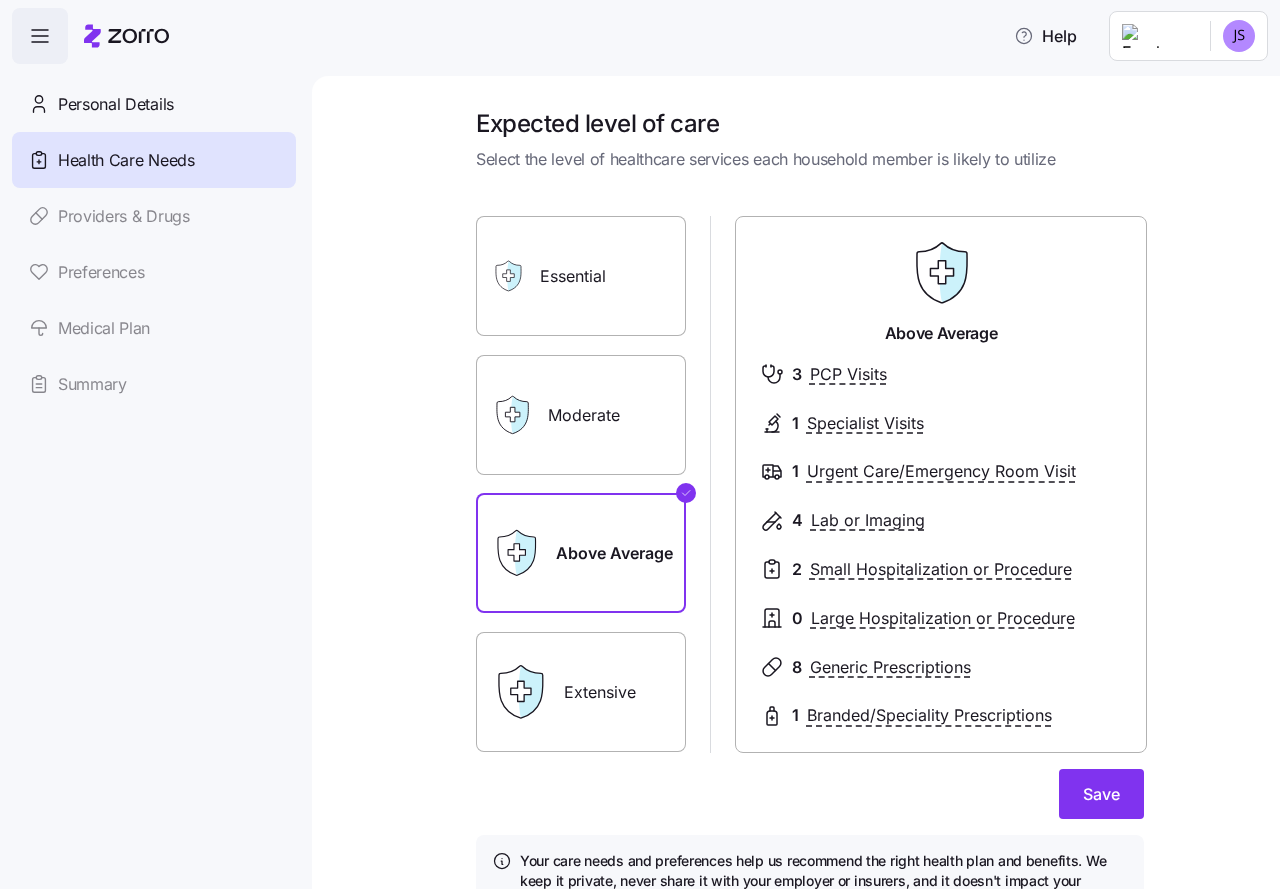 click on "Extensive" at bounding box center (581, 692) 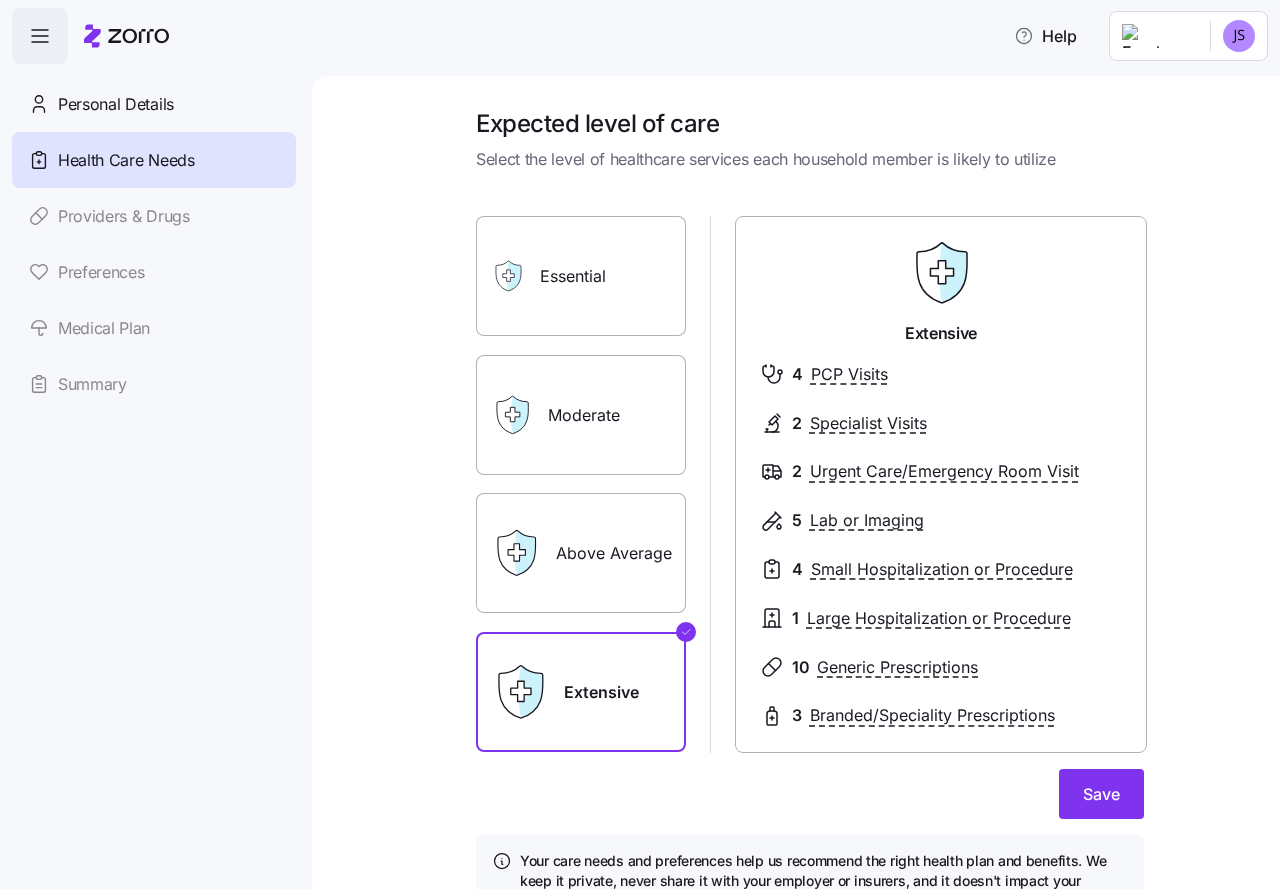 click on "Essential" at bounding box center [581, 276] 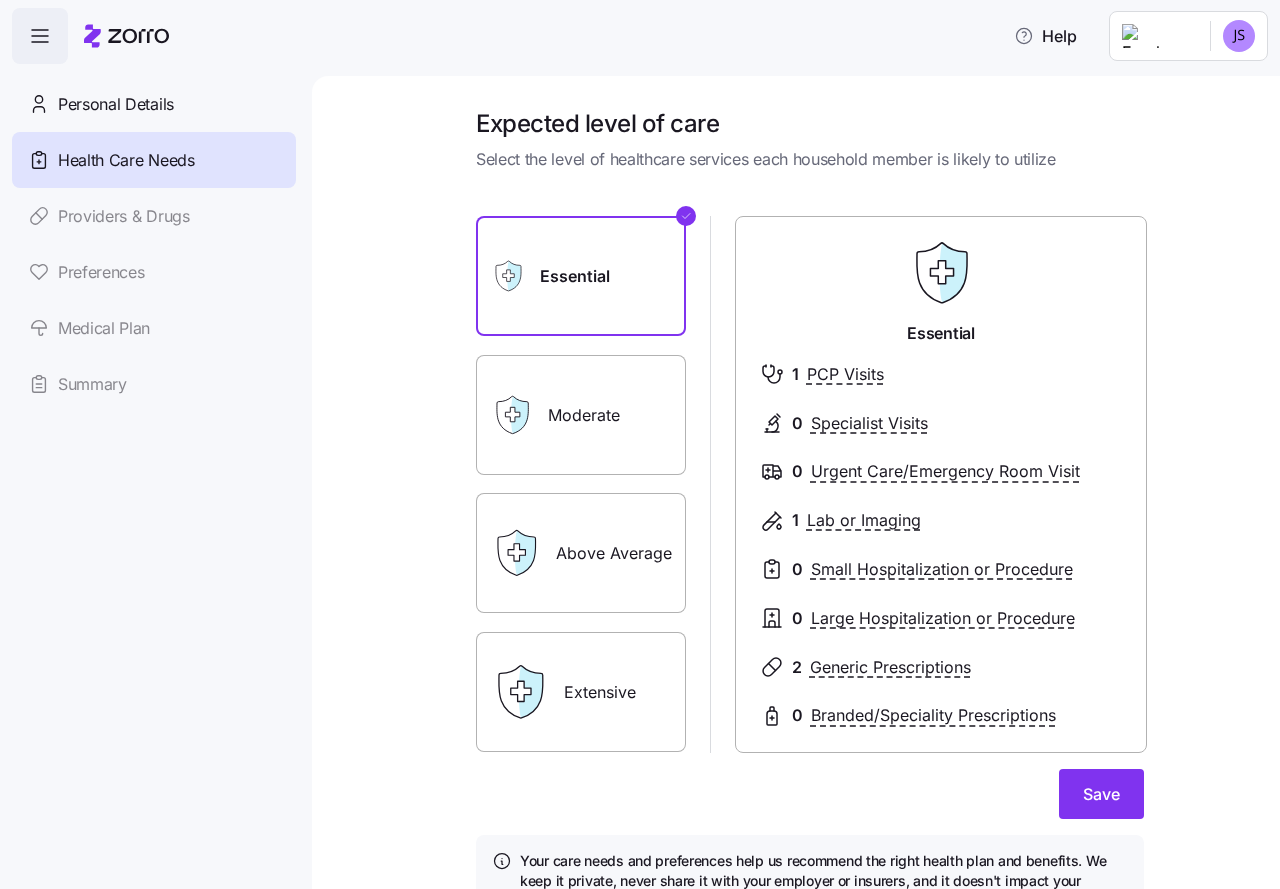 click on "Moderate" at bounding box center [581, 415] 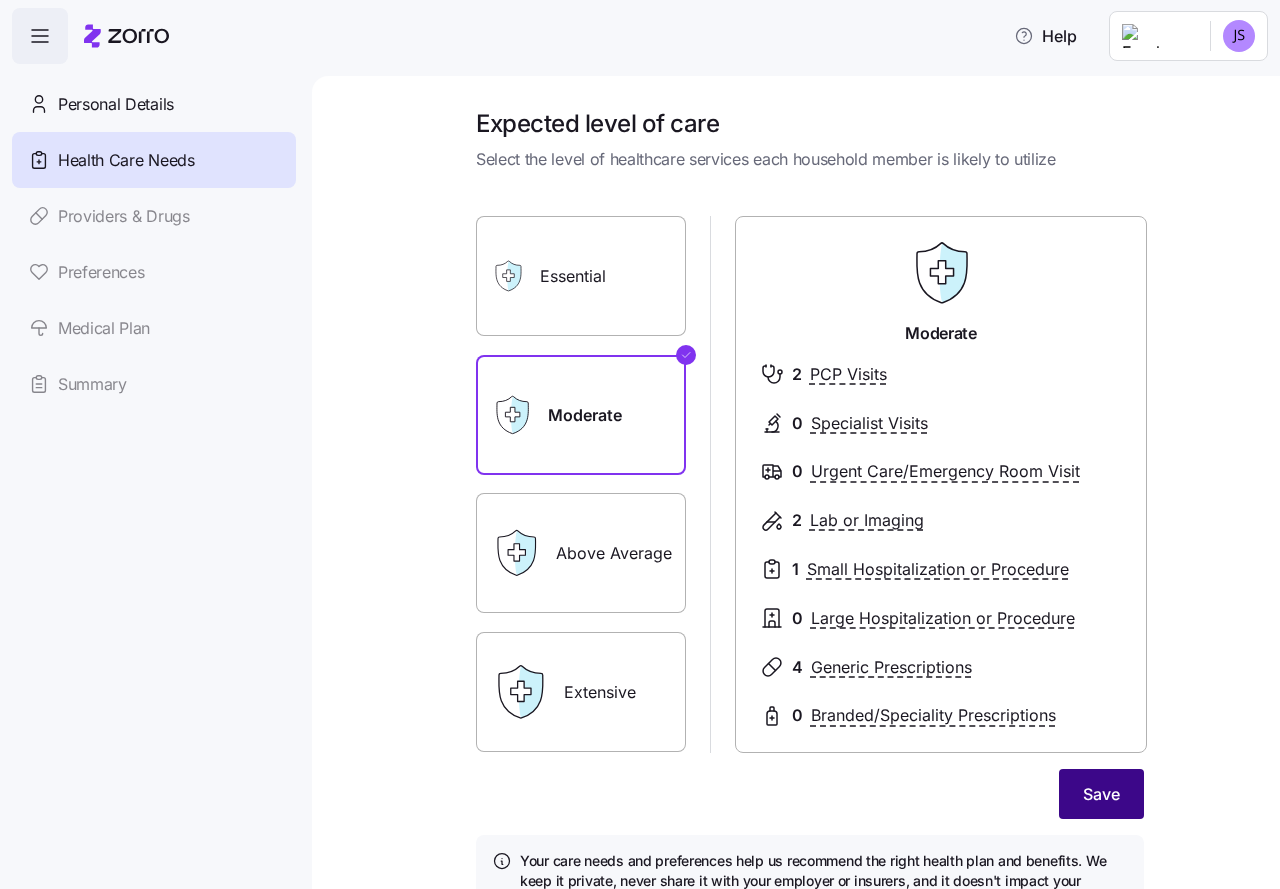 click on "Save" at bounding box center [1101, 794] 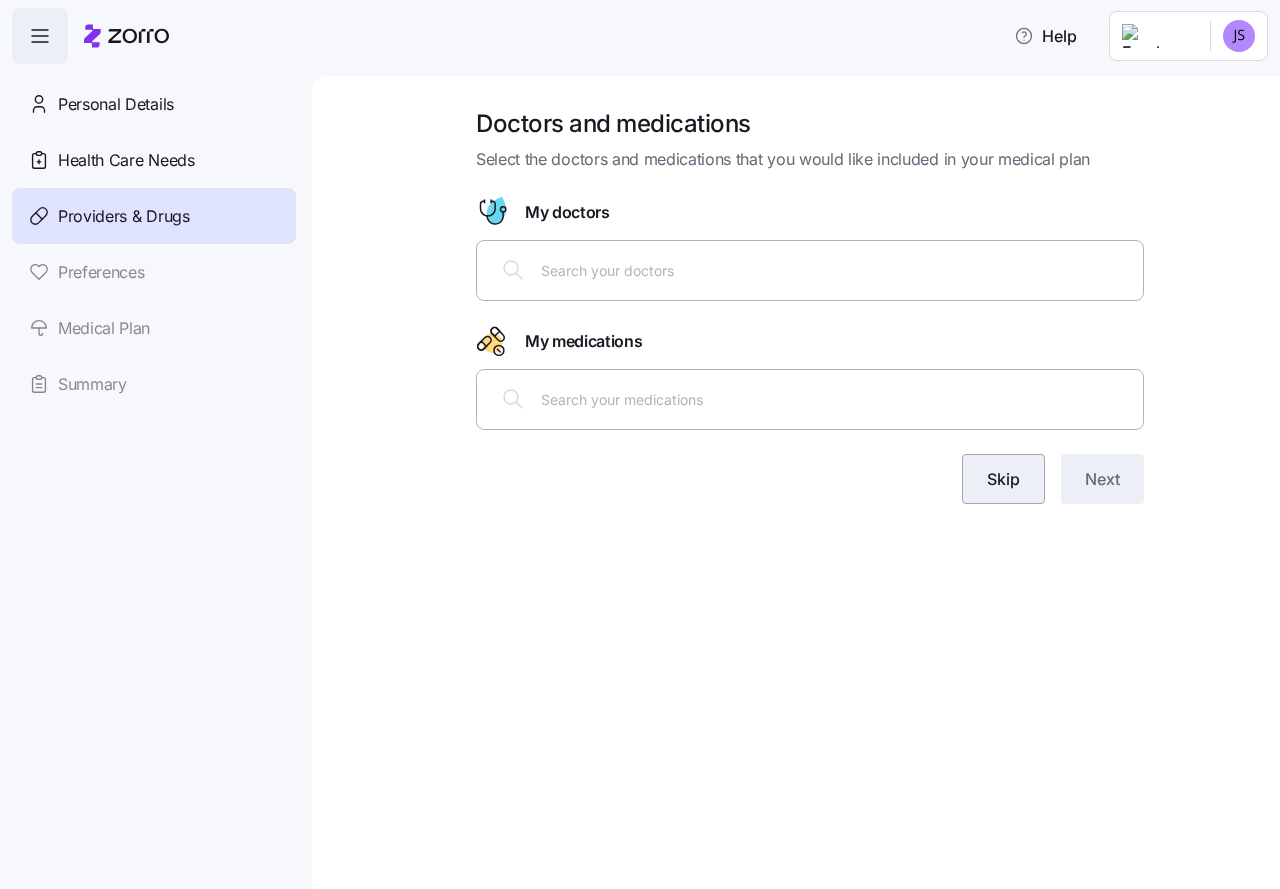 click on "Skip" at bounding box center [1003, 479] 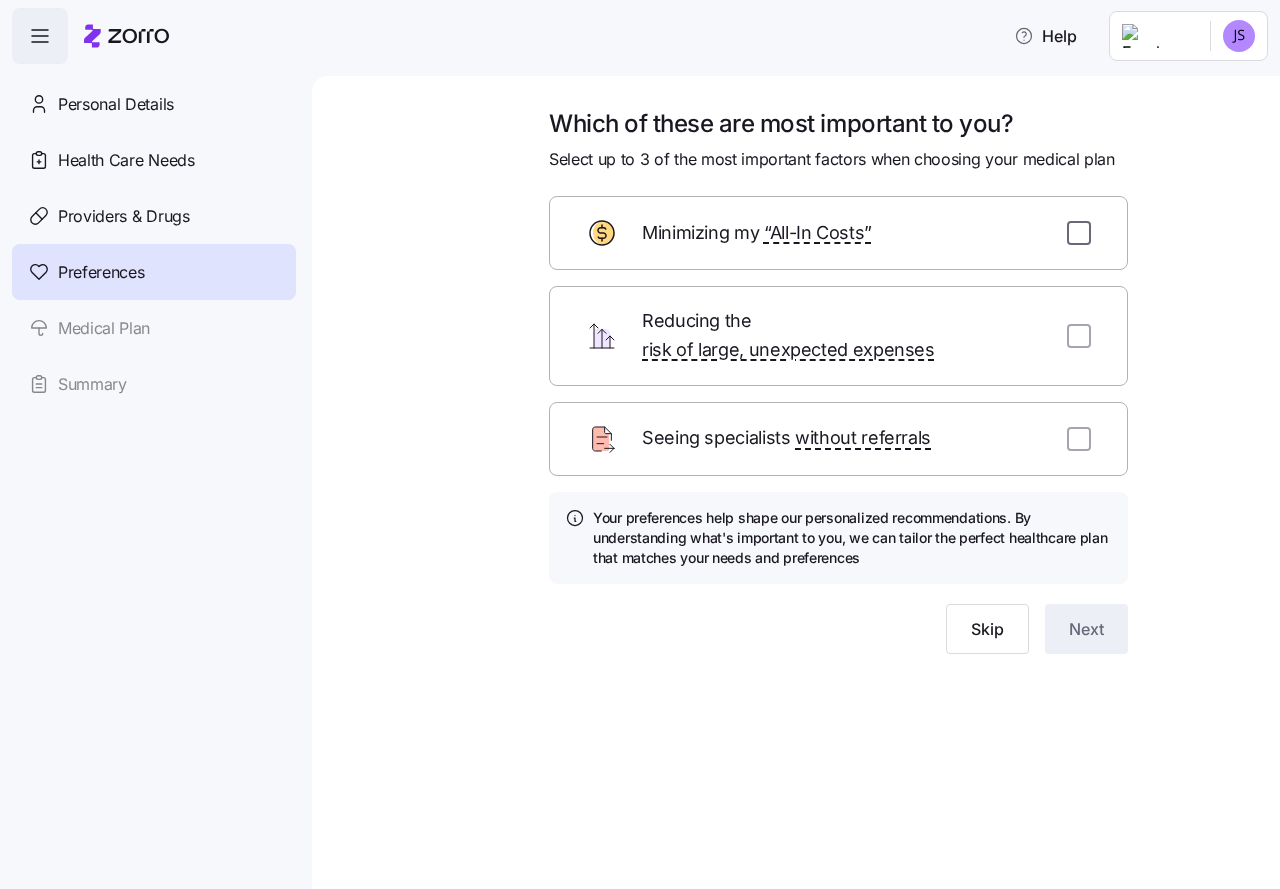click at bounding box center [1079, 233] 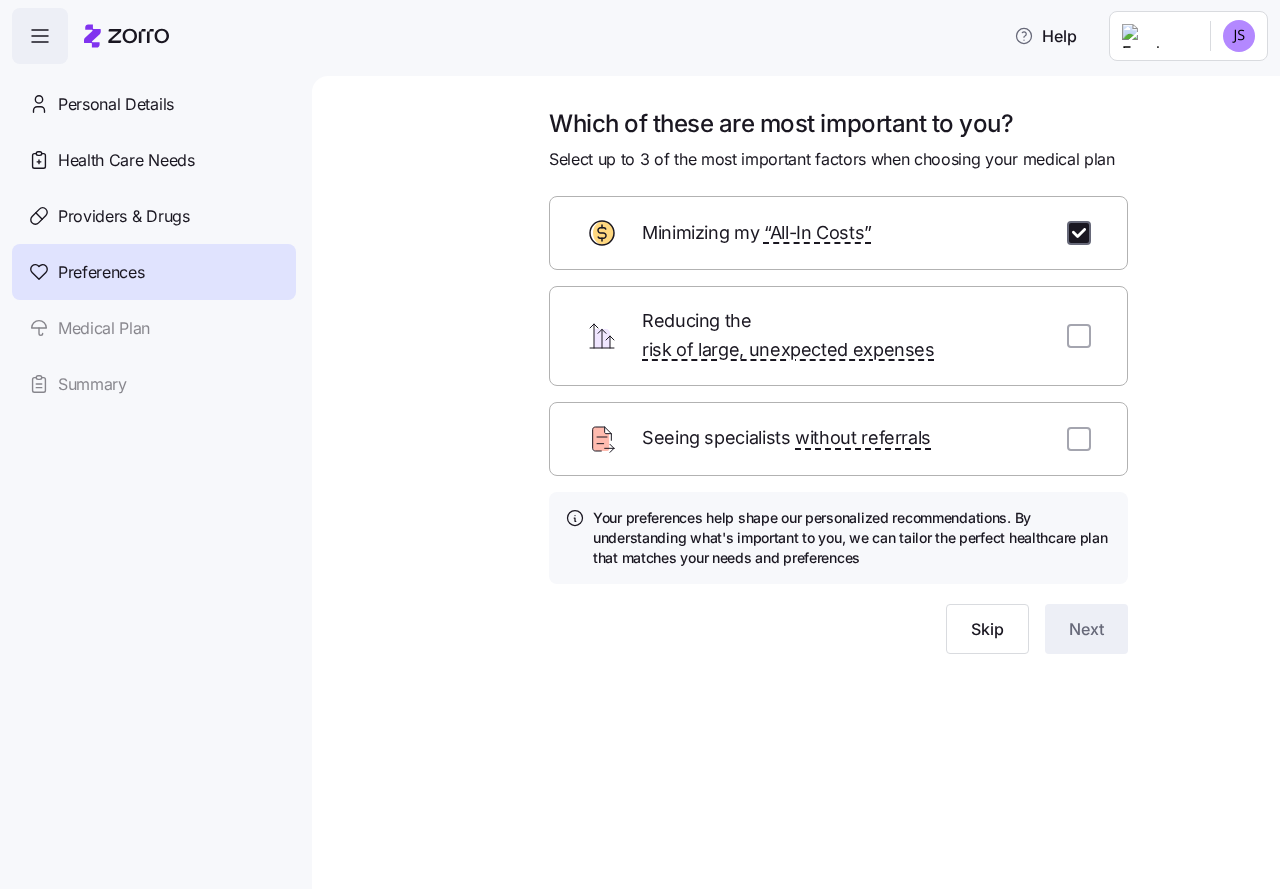 checkbox on "true" 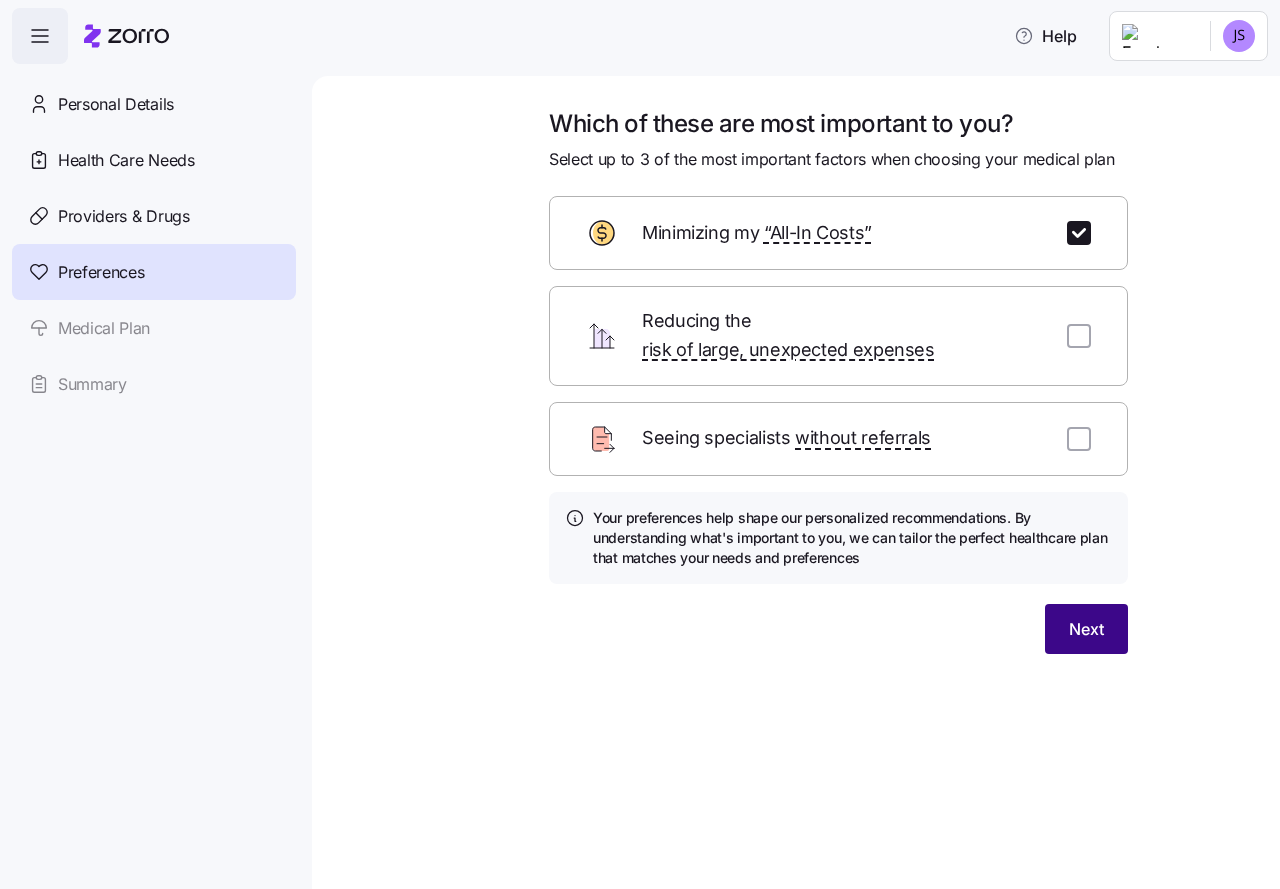 click on "Next" at bounding box center (1086, 629) 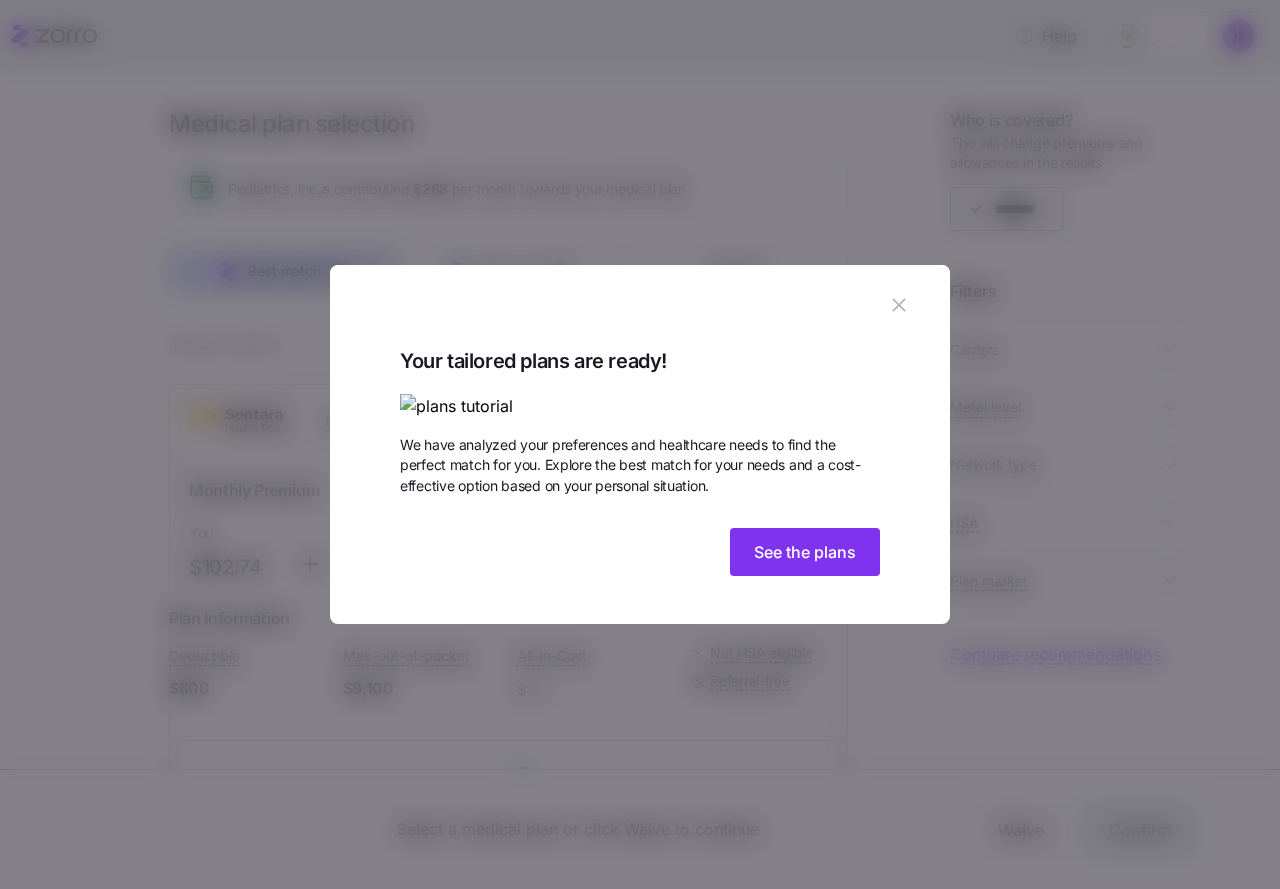 click at bounding box center [640, 406] 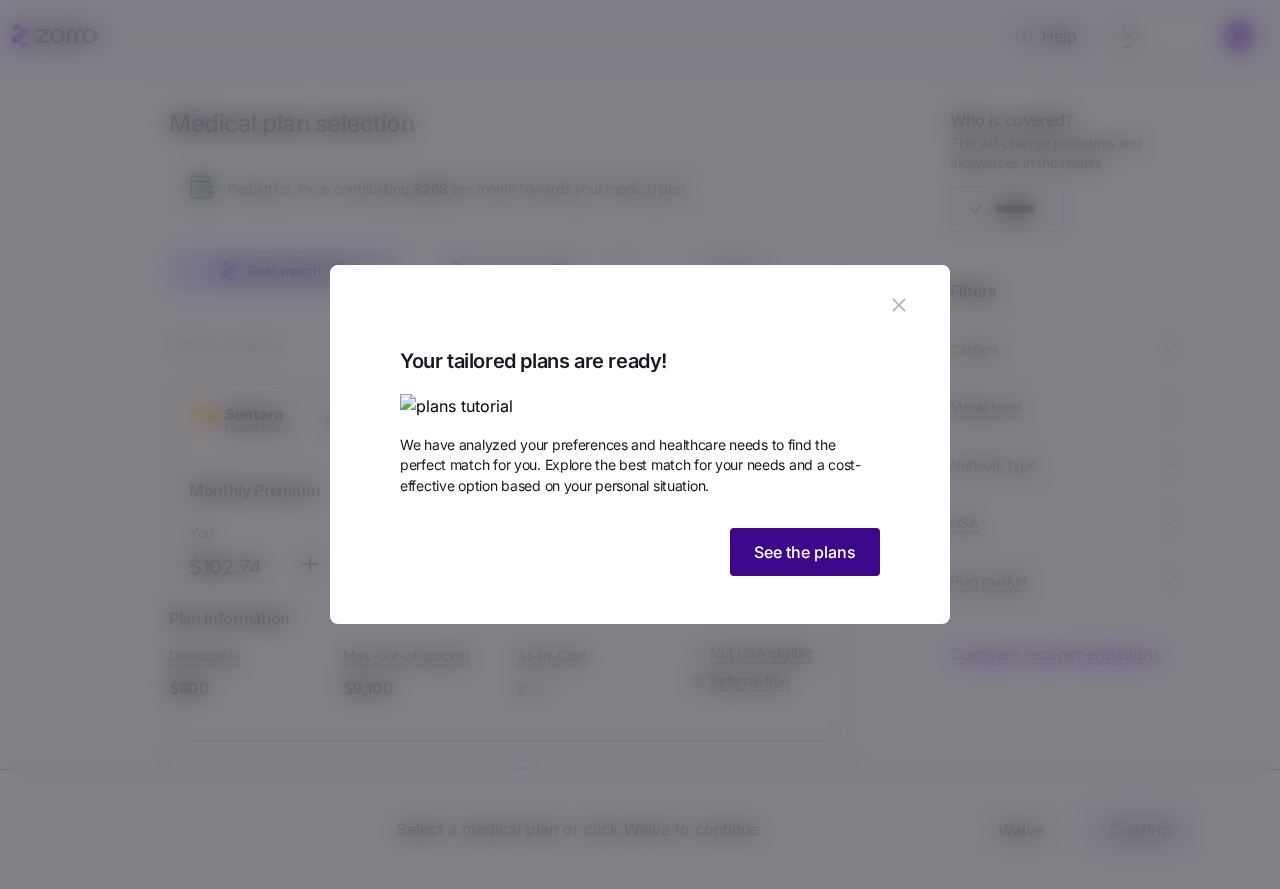 click on "See the plans" at bounding box center (805, 552) 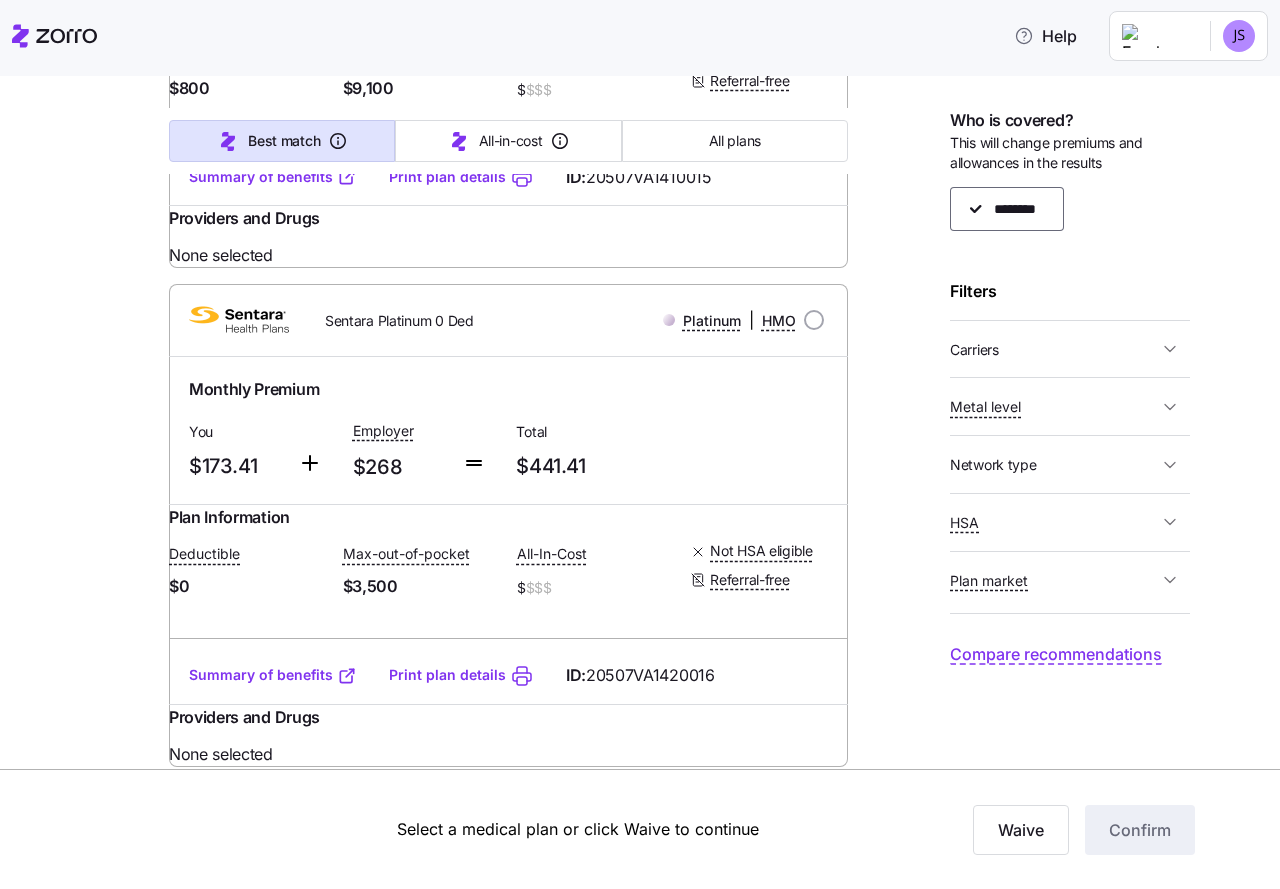 scroll, scrollTop: 200, scrollLeft: 0, axis: vertical 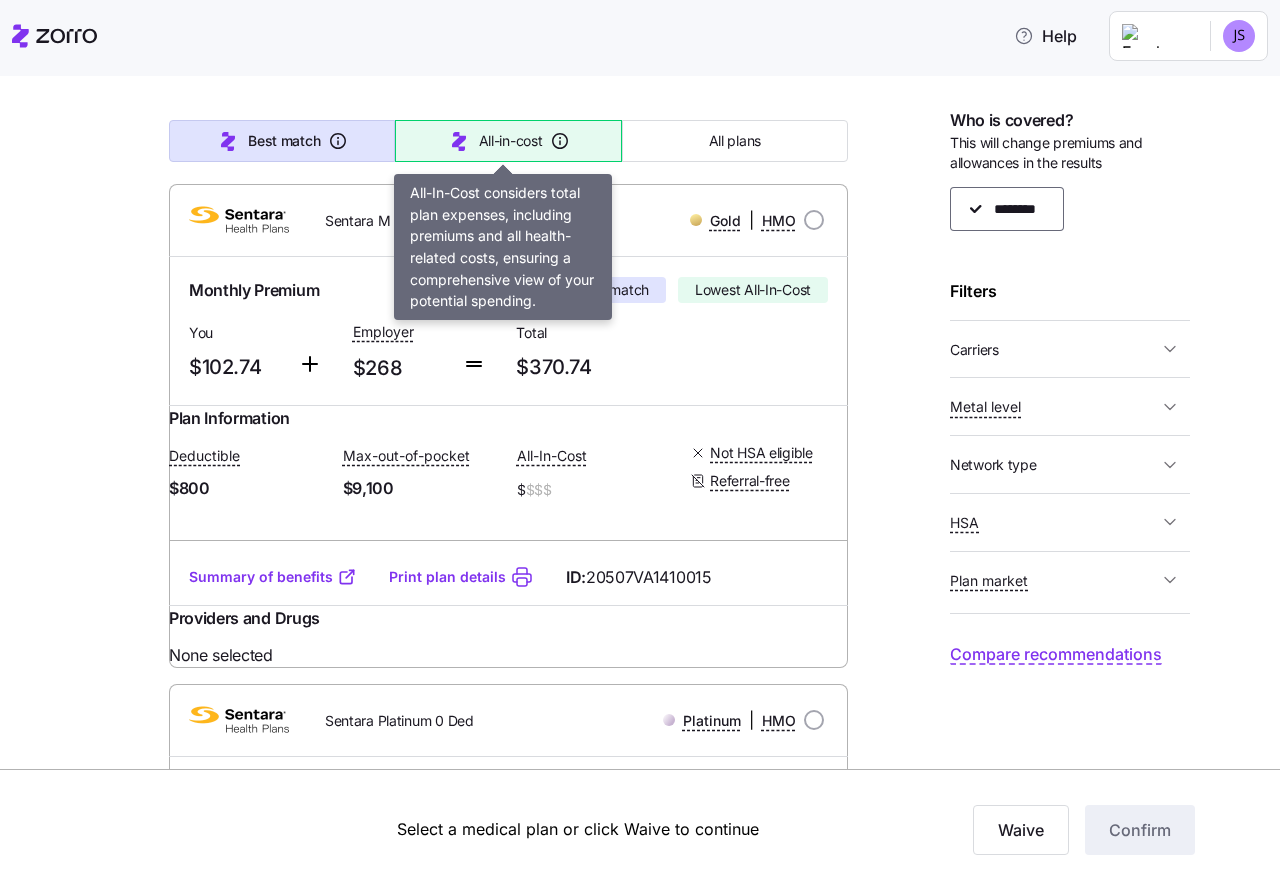 click 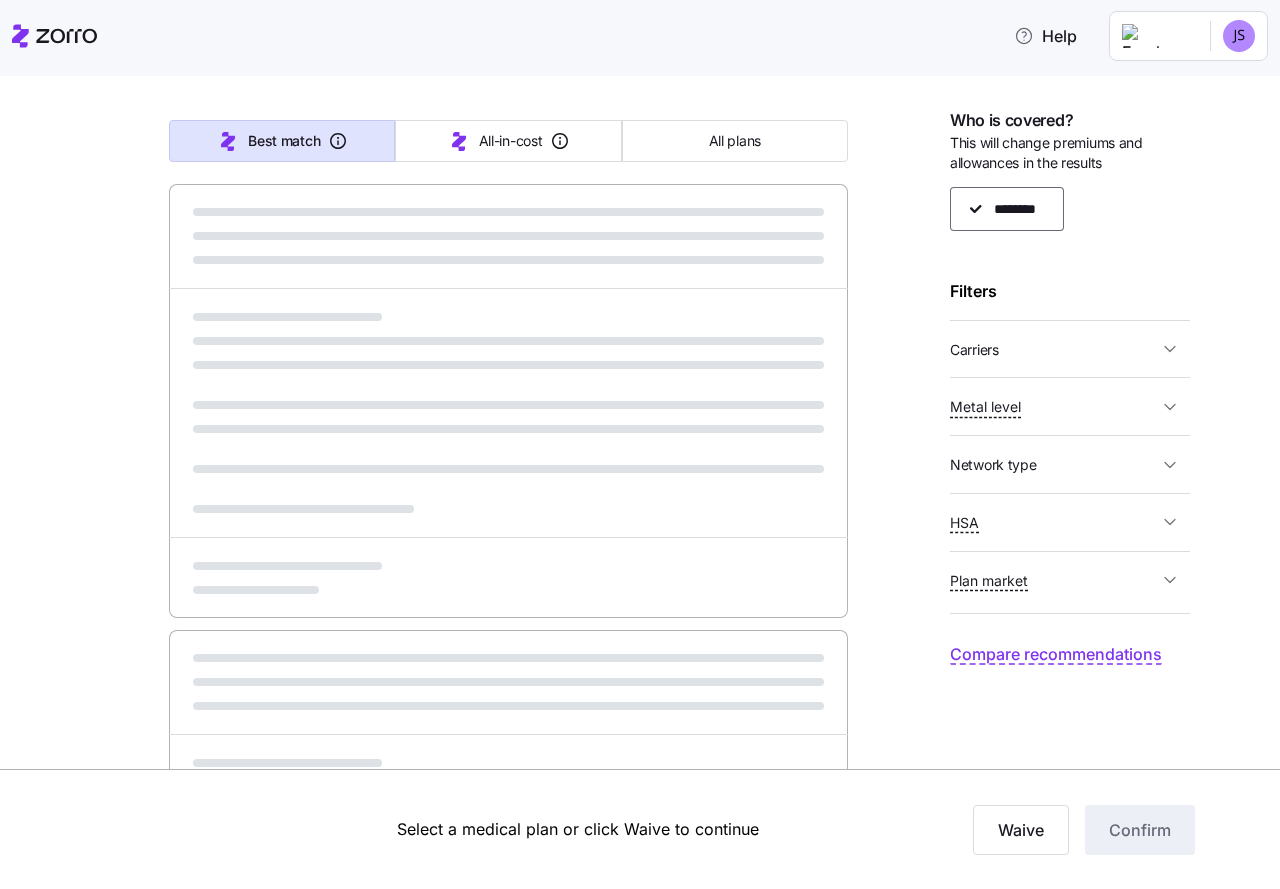 type on "Sorted by: All-in-cost" 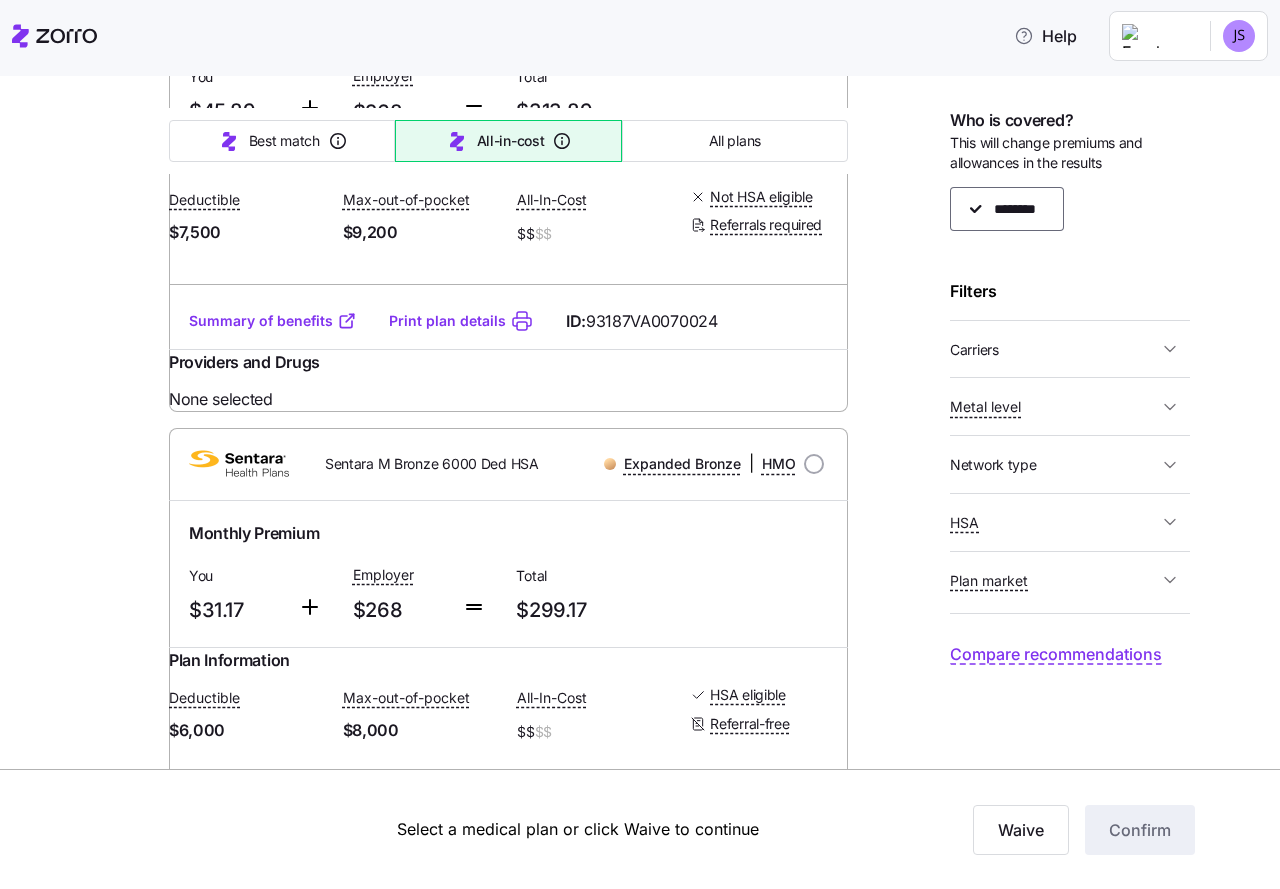 scroll, scrollTop: 6300, scrollLeft: 0, axis: vertical 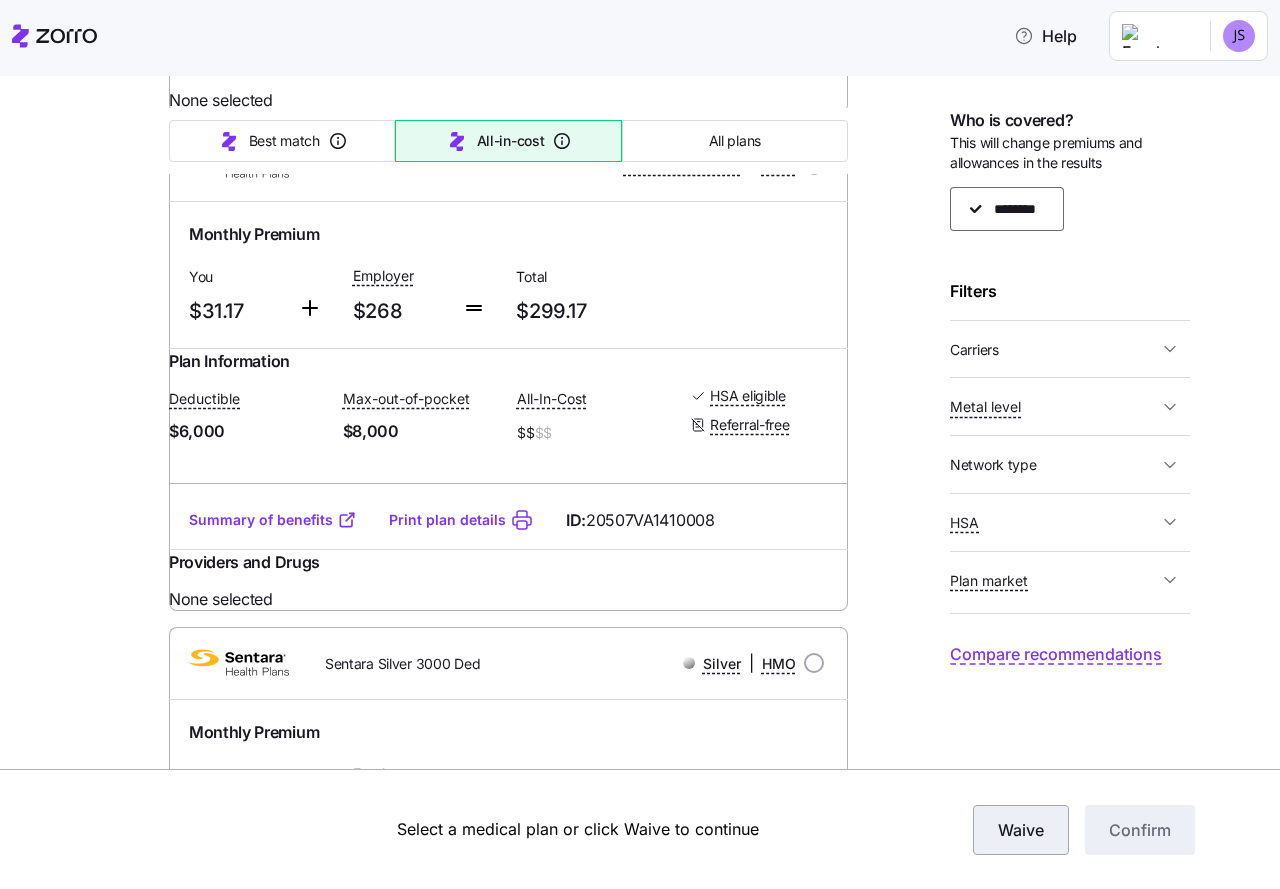 click on "Waive" at bounding box center [1021, 830] 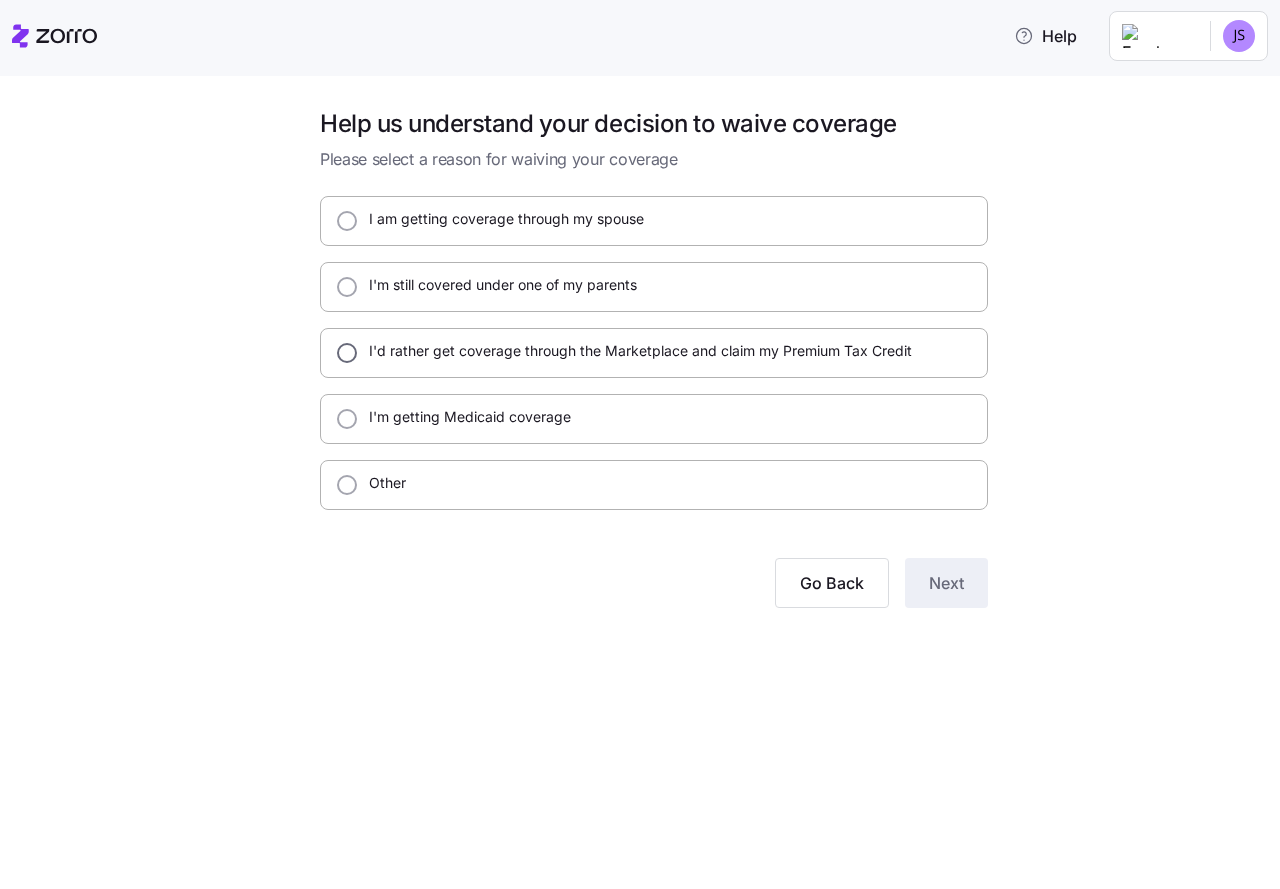 click on "I'd rather get coverage through the Marketplace and claim my Premium Tax Credit" at bounding box center [347, 353] 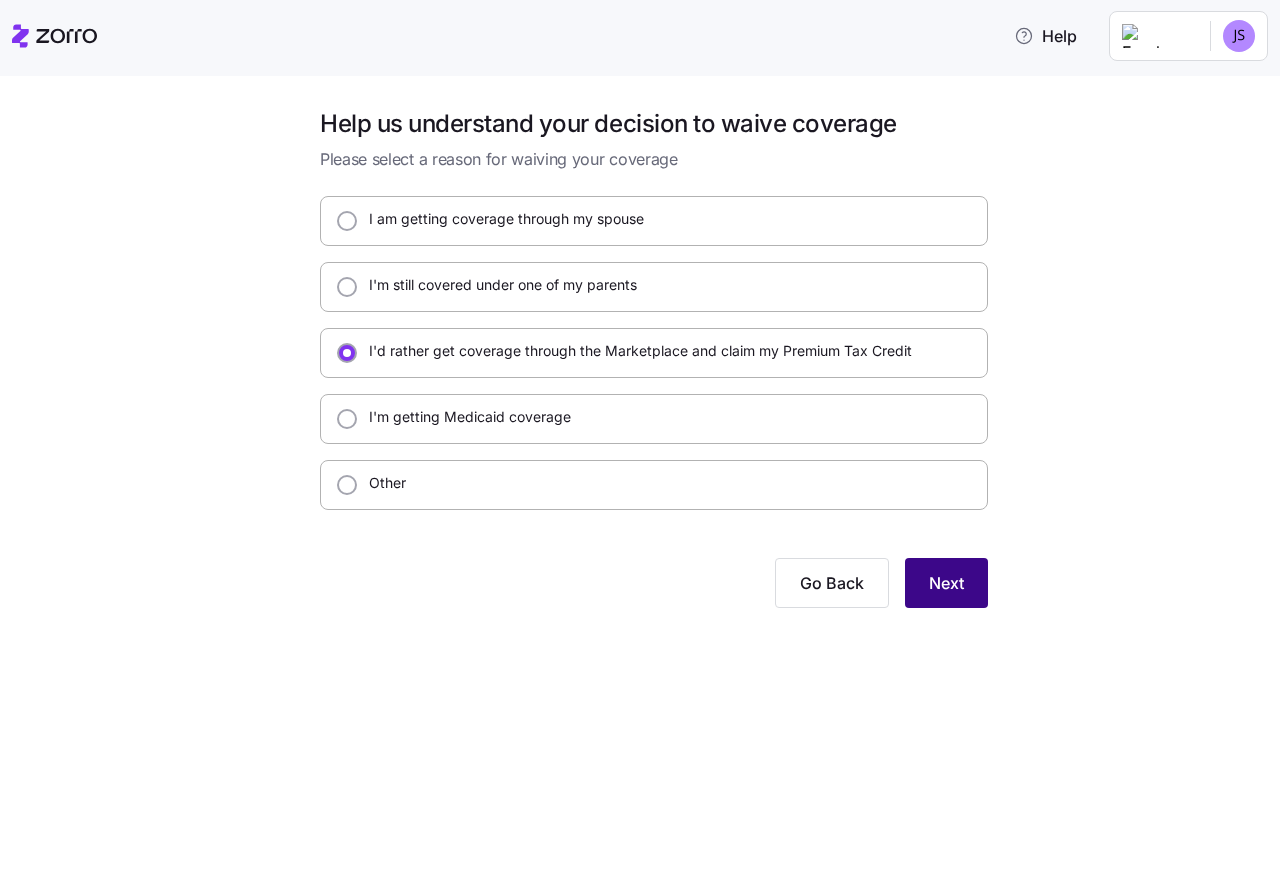 click on "Next" at bounding box center [946, 583] 